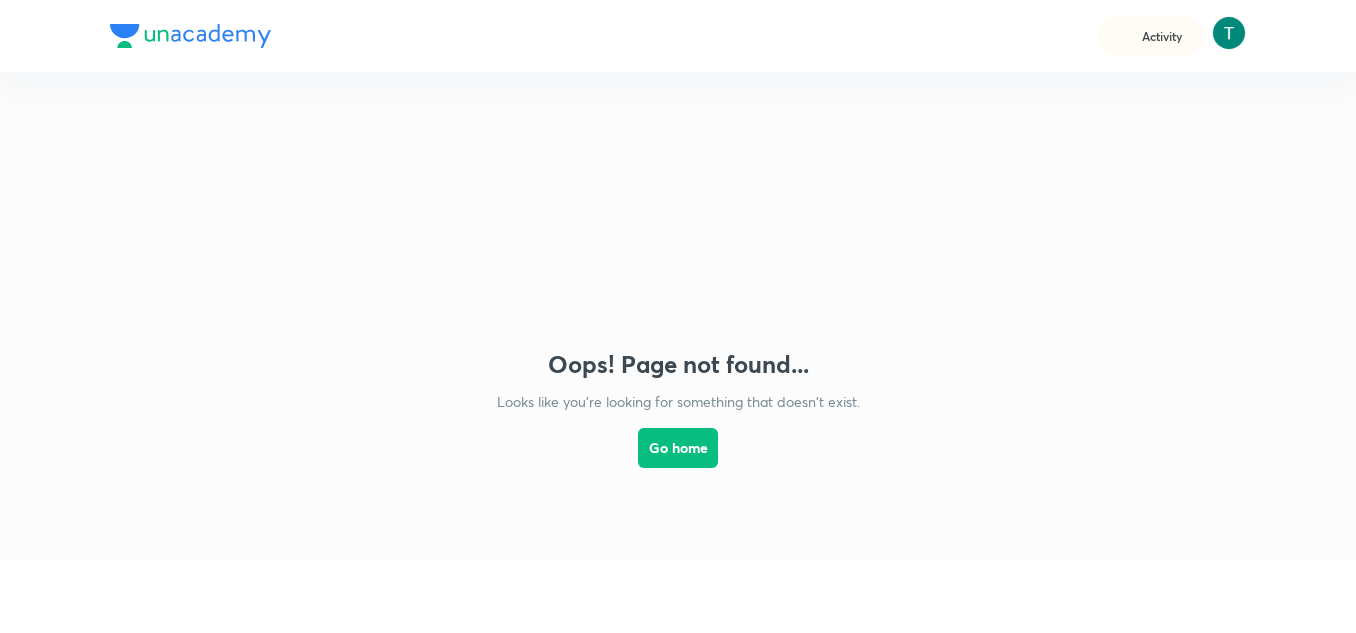 scroll, scrollTop: 0, scrollLeft: 0, axis: both 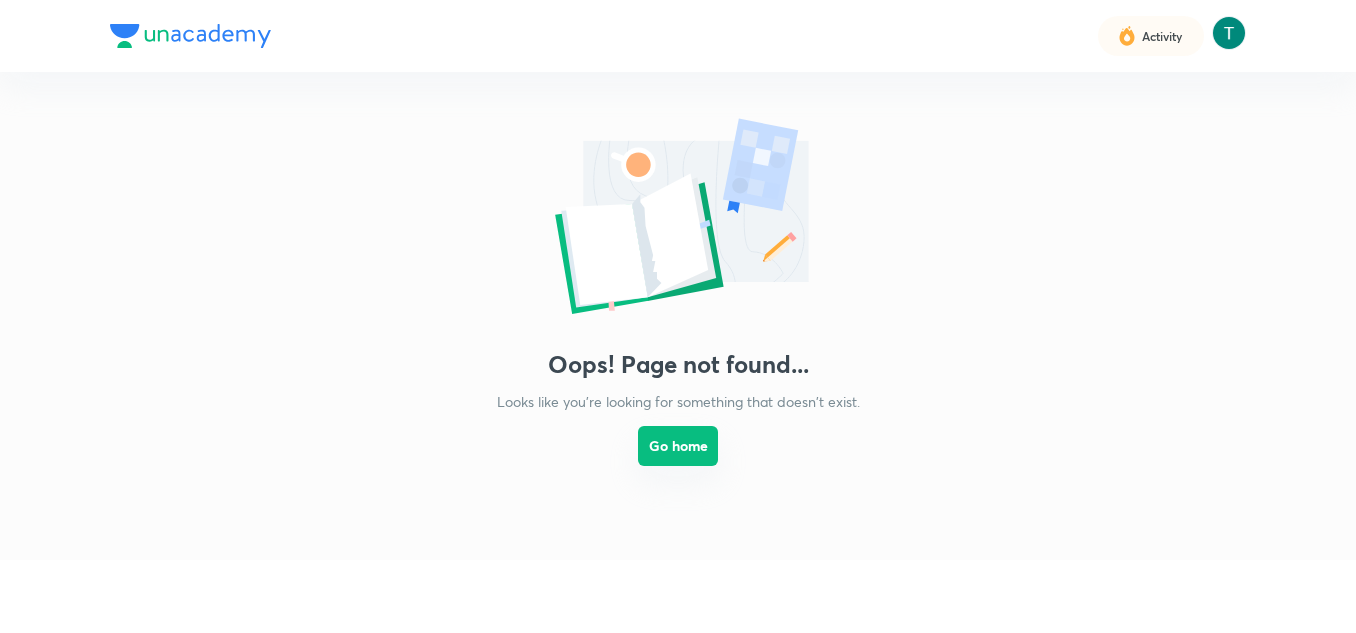 click on "Go home" at bounding box center (678, 446) 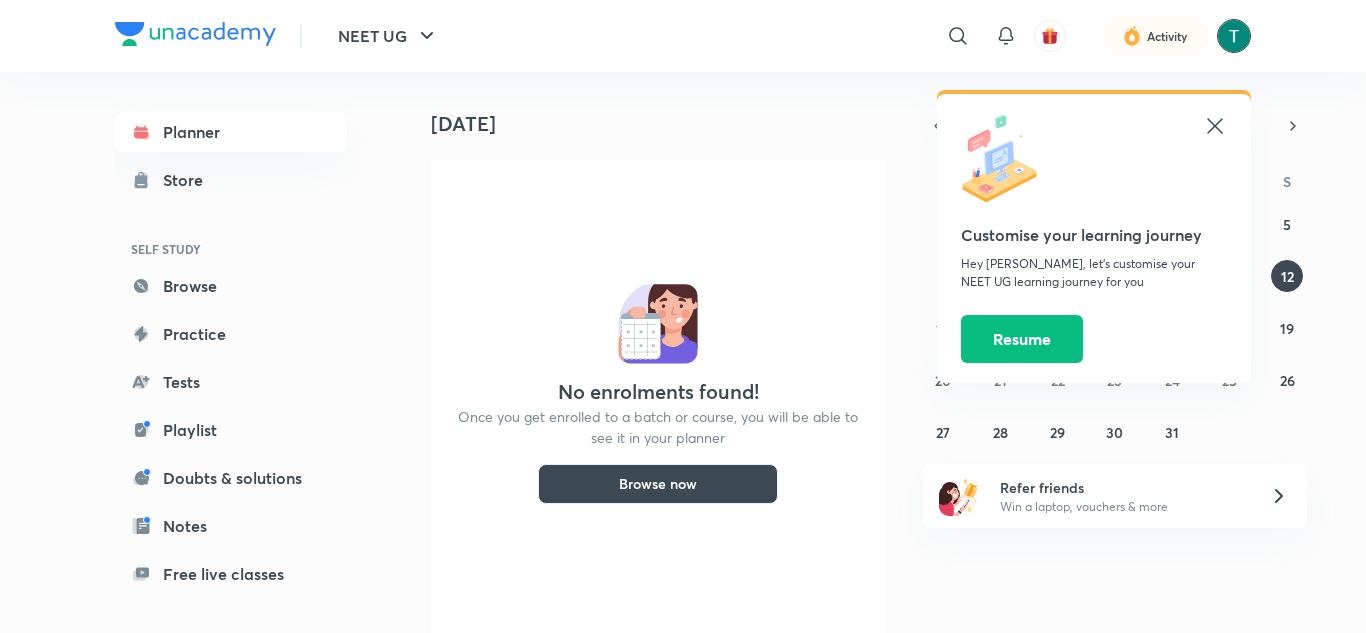 click at bounding box center [1234, 36] 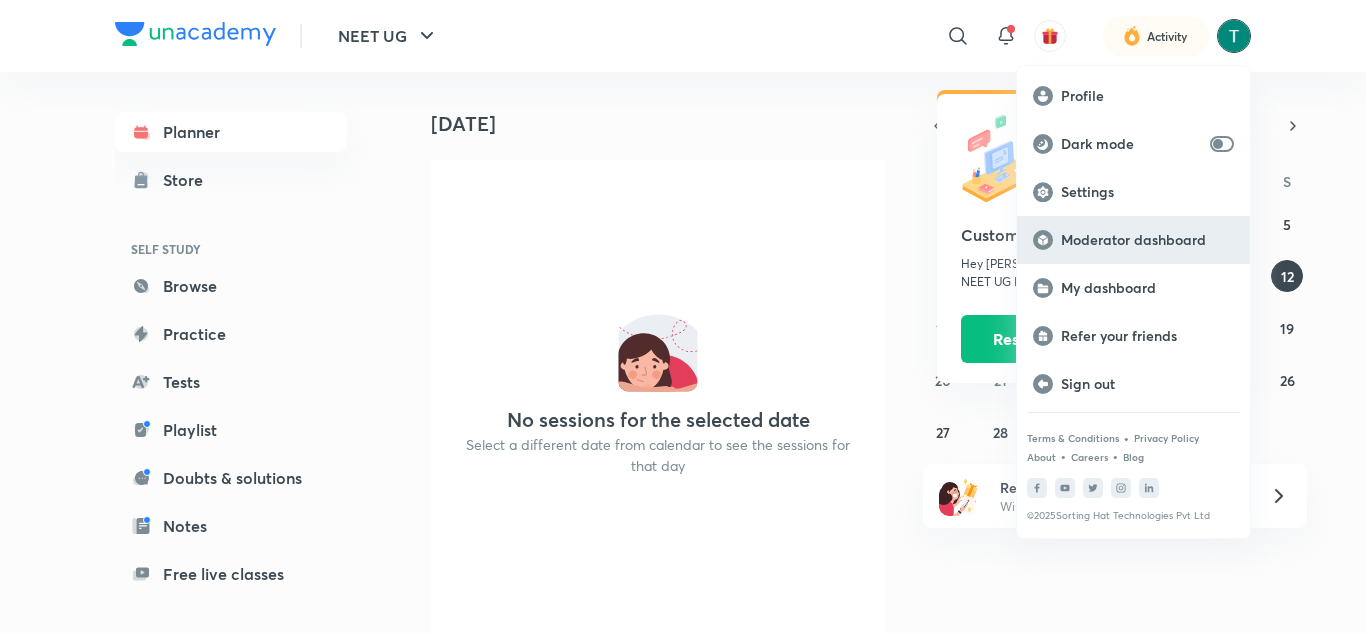 click on "Moderator dashboard" at bounding box center (1147, 240) 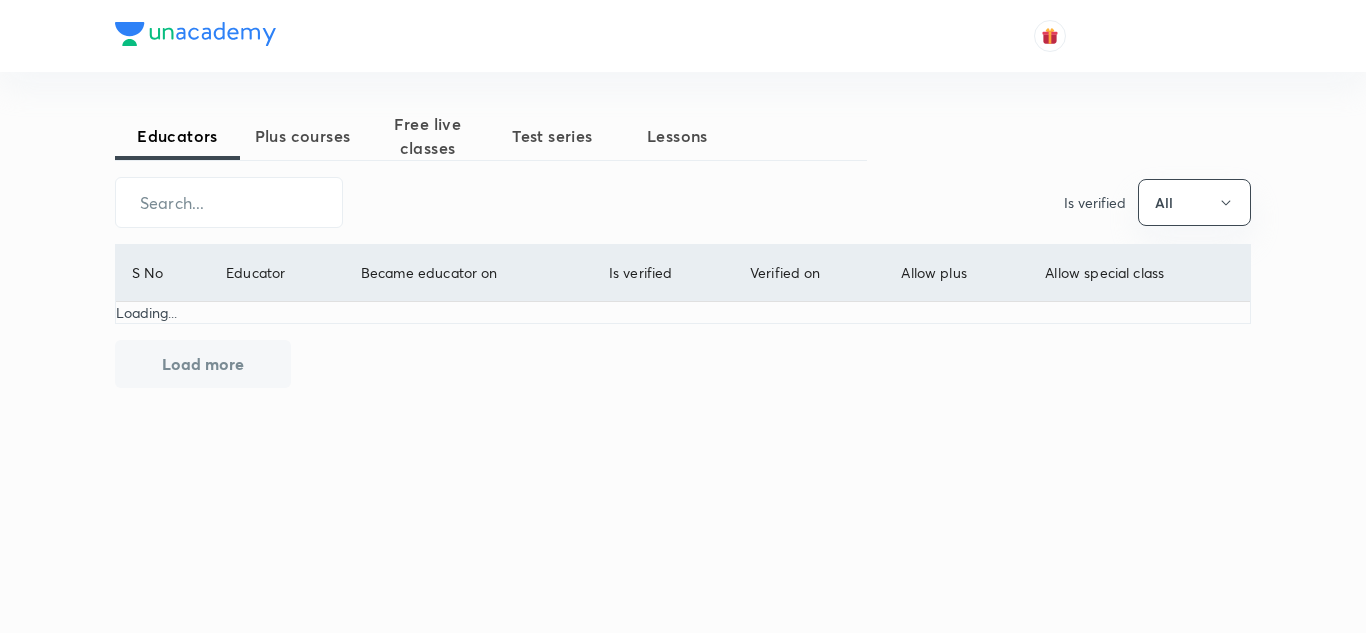 scroll, scrollTop: 0, scrollLeft: 0, axis: both 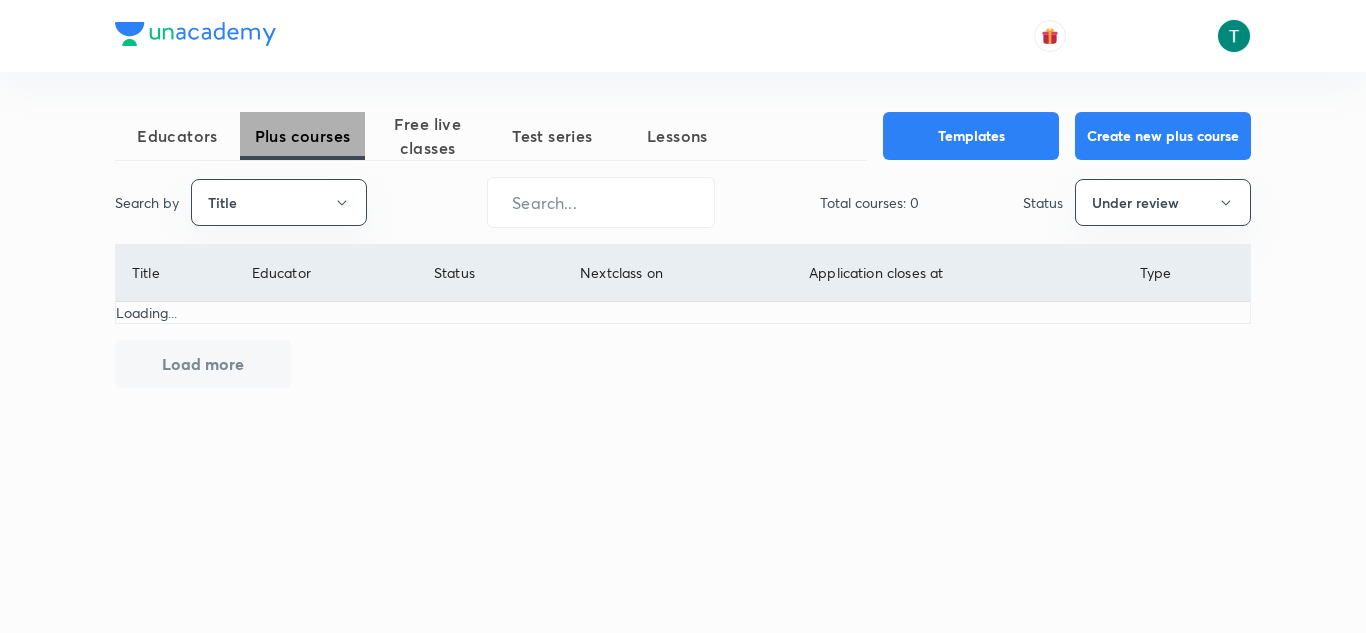 click on "Plus courses" at bounding box center [302, 136] 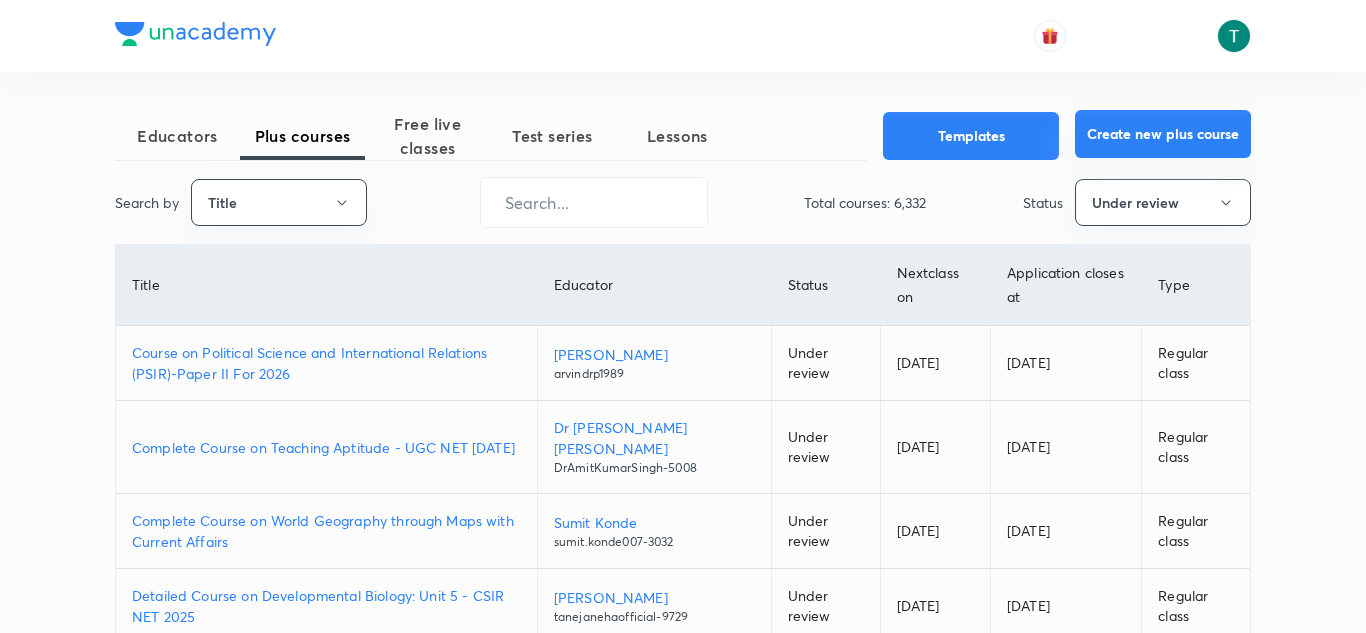 click on "Create new plus course" at bounding box center [1163, 134] 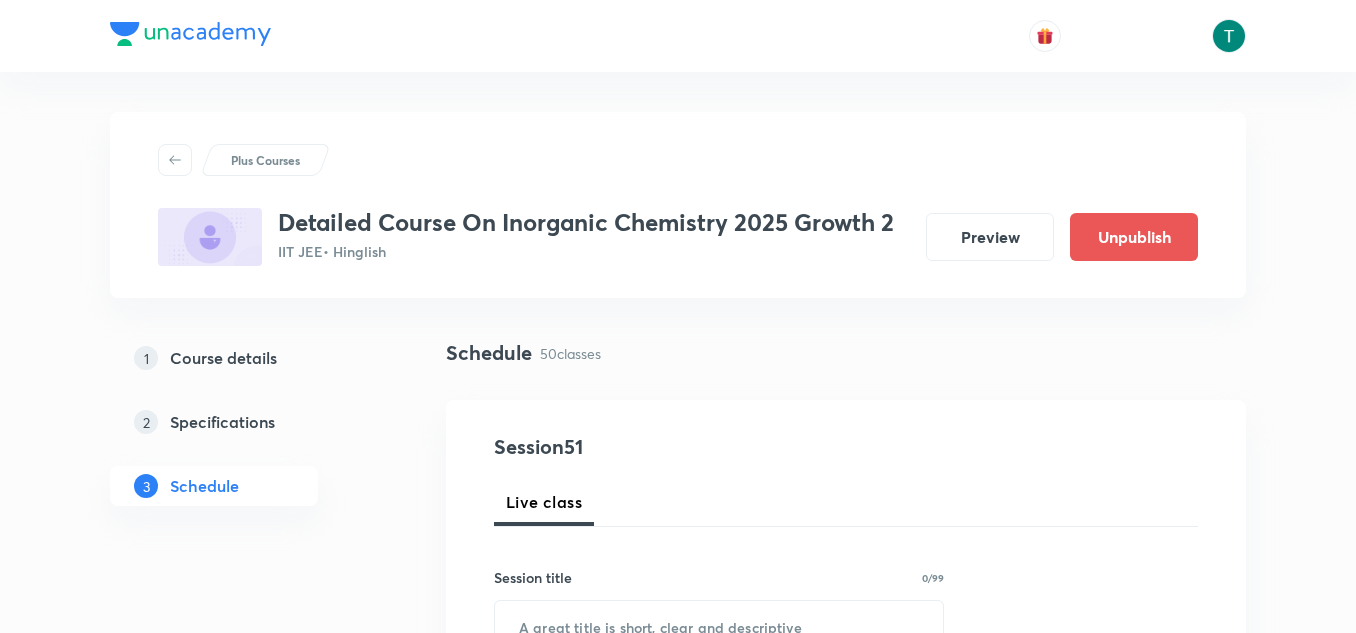 scroll, scrollTop: 0, scrollLeft: 0, axis: both 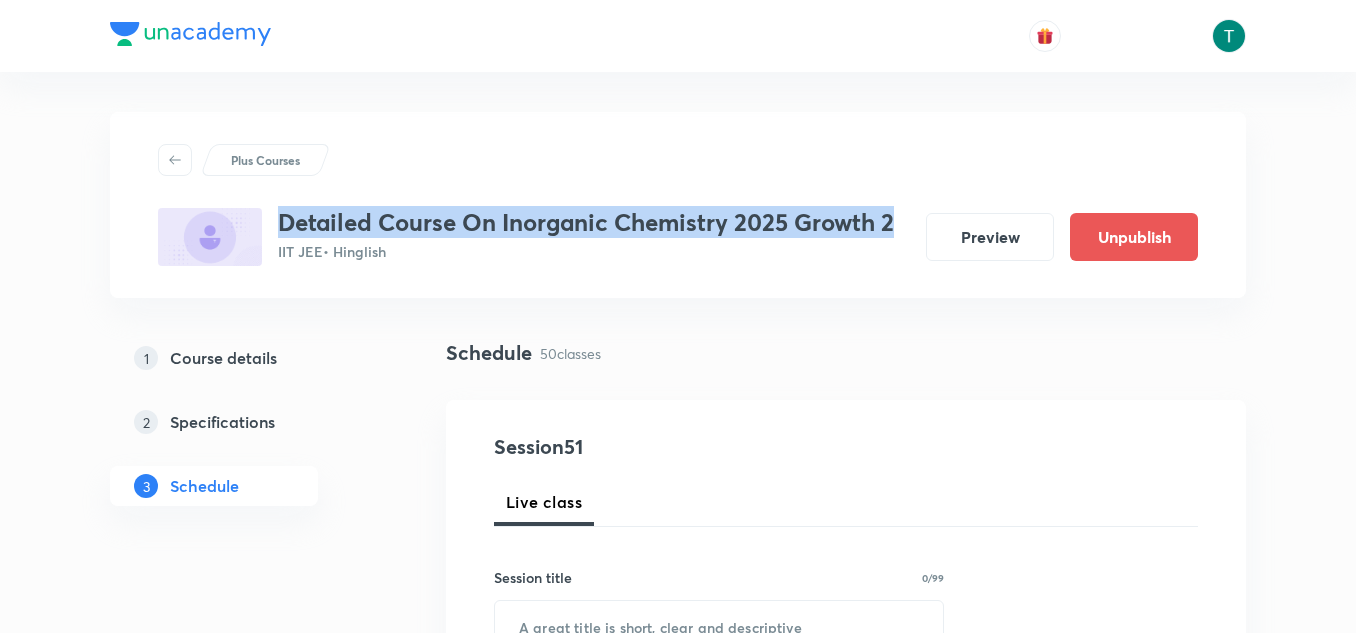 drag, startPoint x: 273, startPoint y: 221, endPoint x: 895, endPoint y: 224, distance: 622.00726 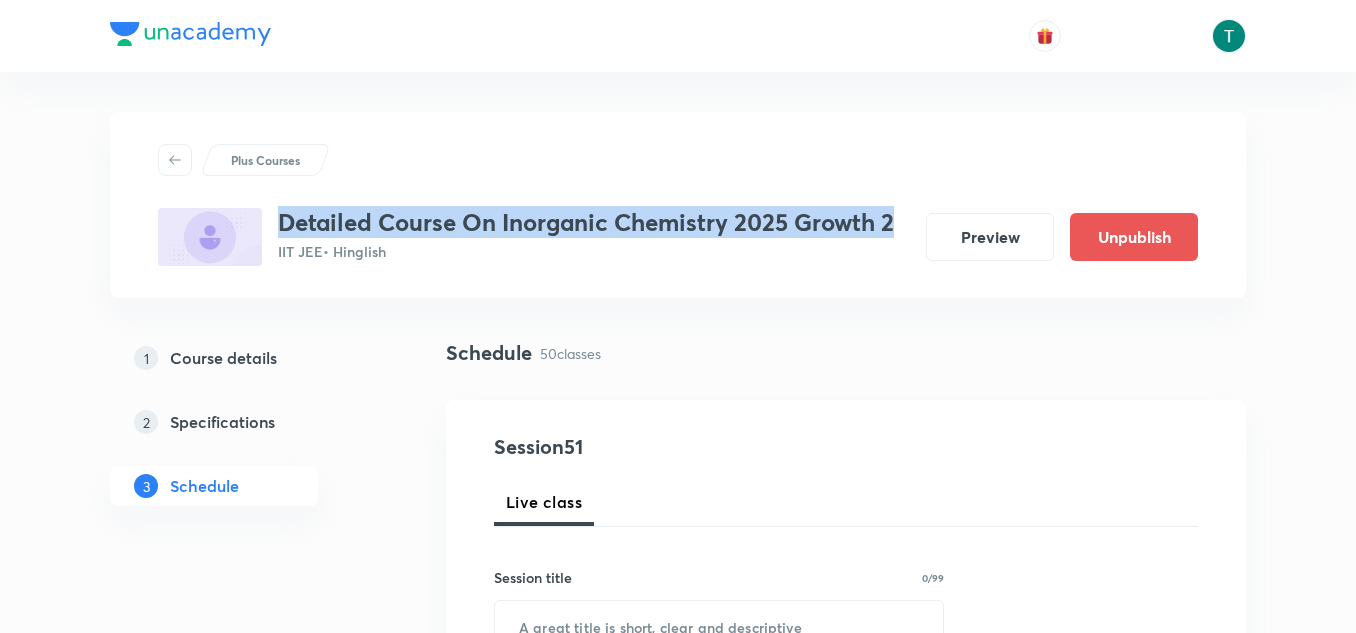 click on "Course details" at bounding box center [223, 358] 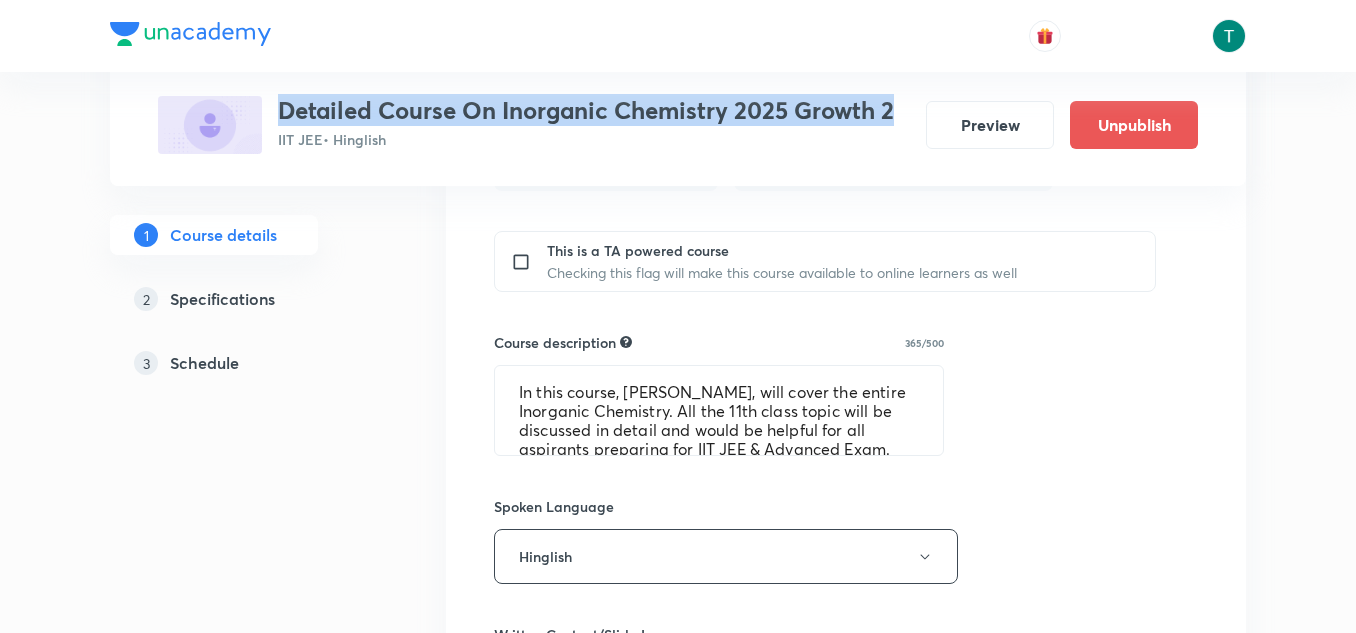 scroll, scrollTop: 873, scrollLeft: 0, axis: vertical 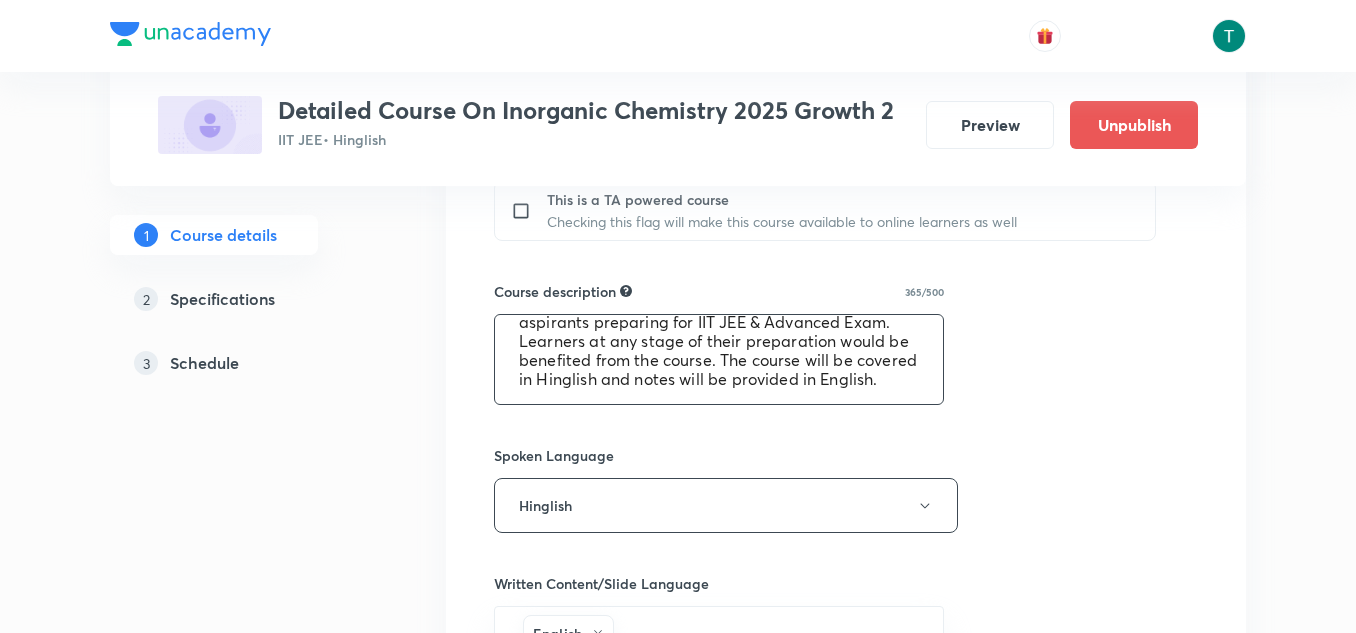 drag, startPoint x: 516, startPoint y: 332, endPoint x: 898, endPoint y: 428, distance: 393.87814 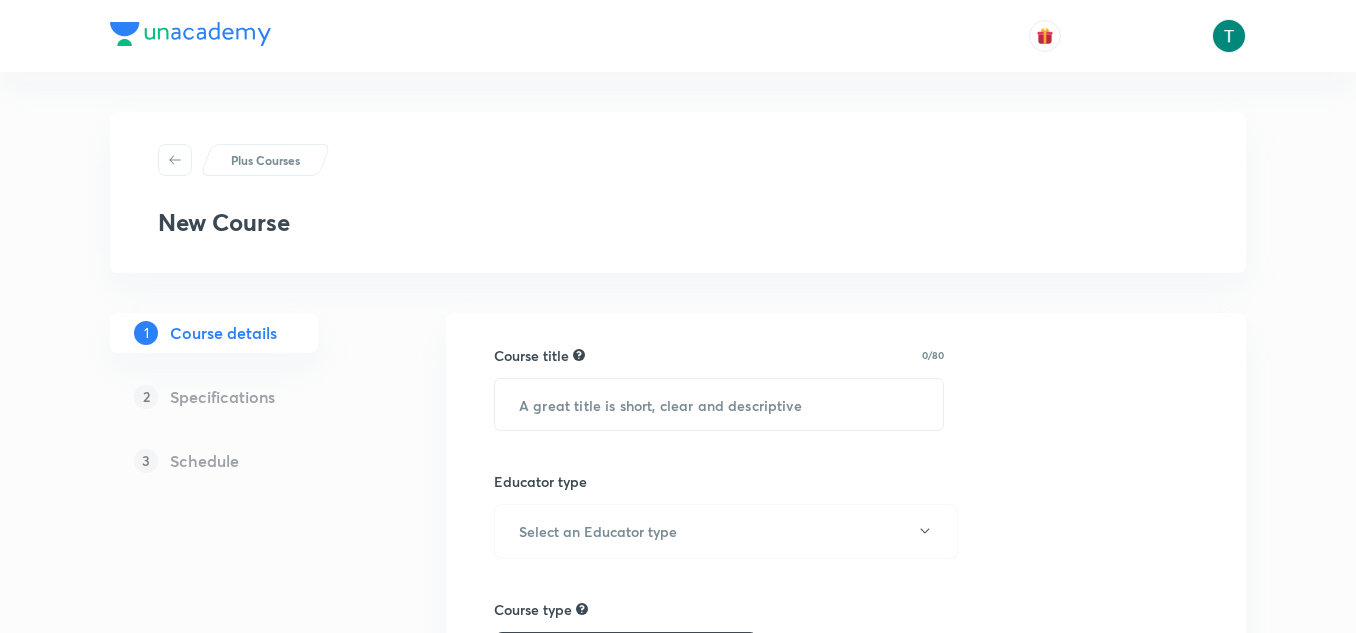 scroll, scrollTop: 0, scrollLeft: 0, axis: both 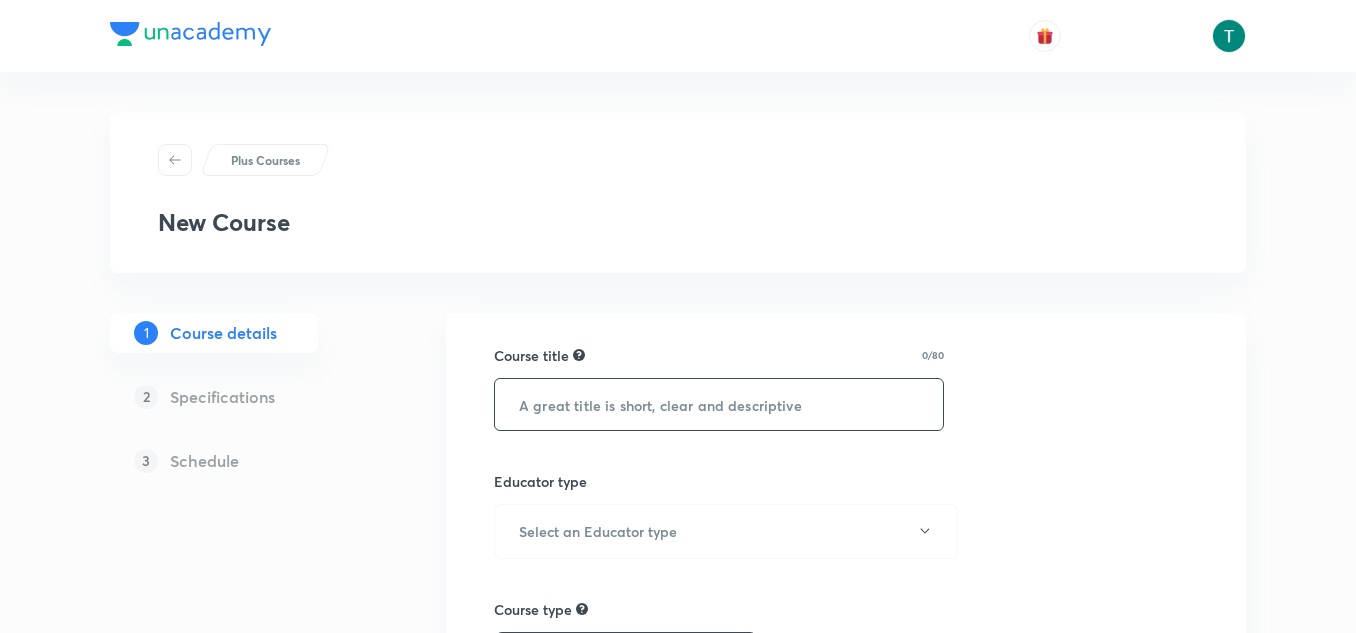 paste on "Detailed Course On Inorganic Chemistry 2025 Growth 2" 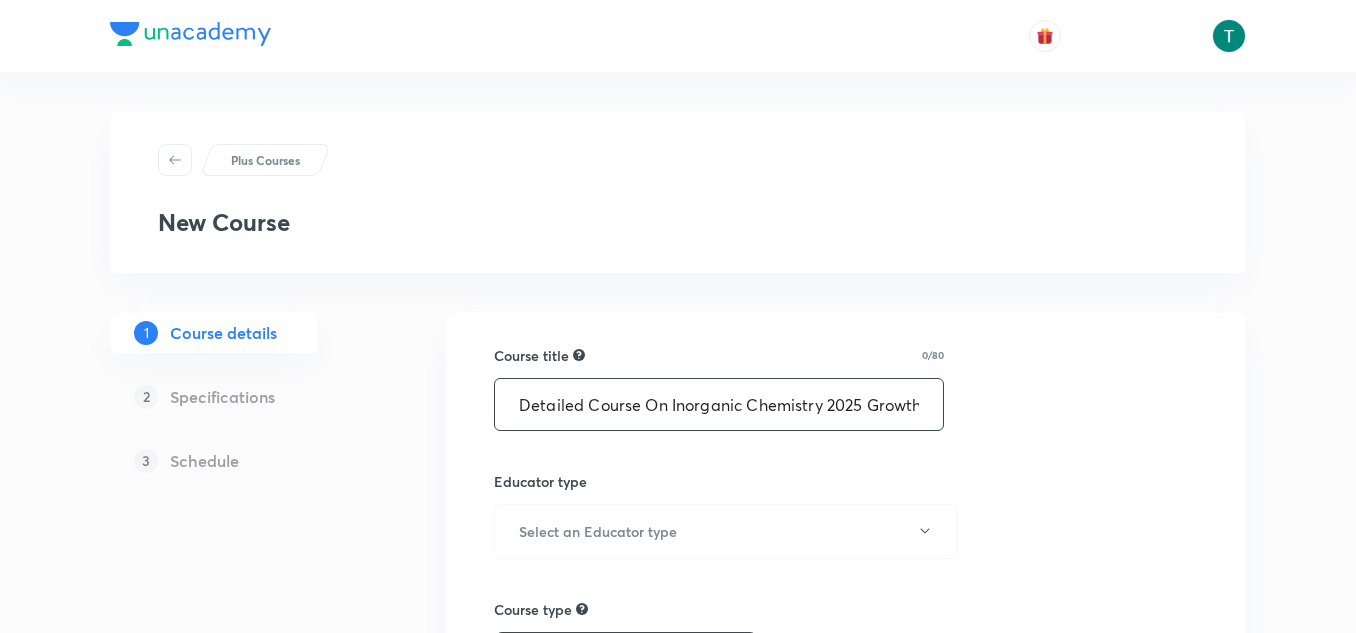 scroll, scrollTop: 0, scrollLeft: 15, axis: horizontal 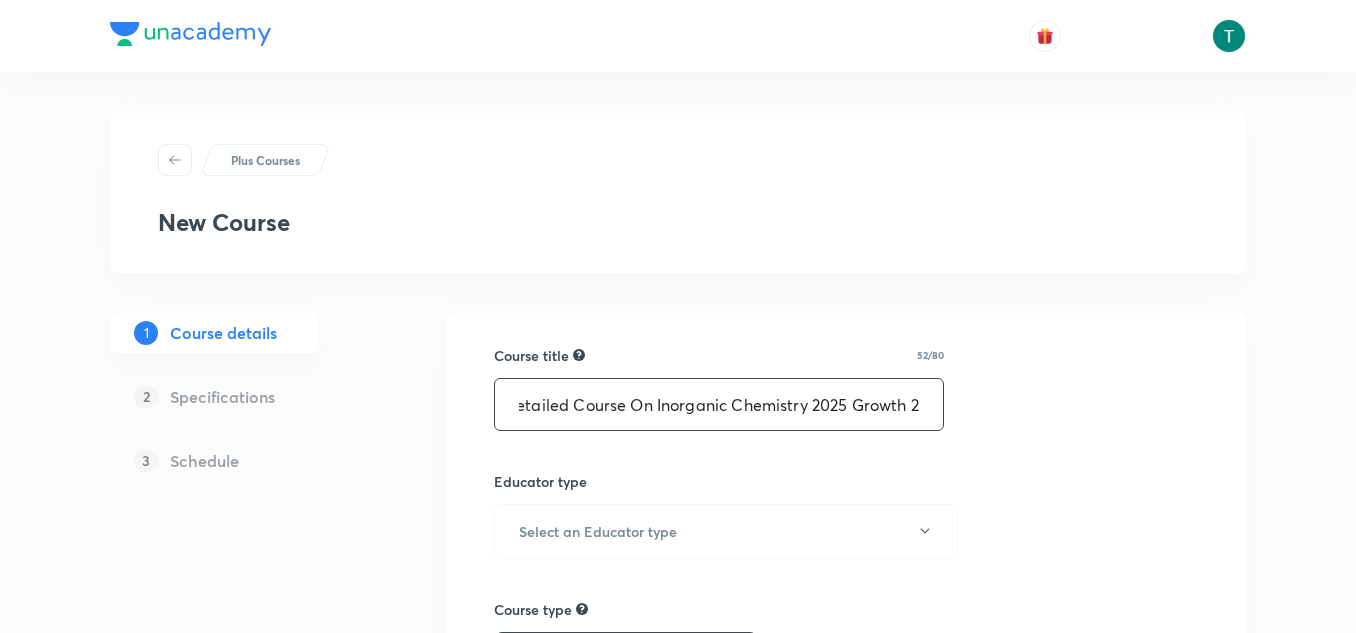 drag, startPoint x: 724, startPoint y: 408, endPoint x: 657, endPoint y: 399, distance: 67.601776 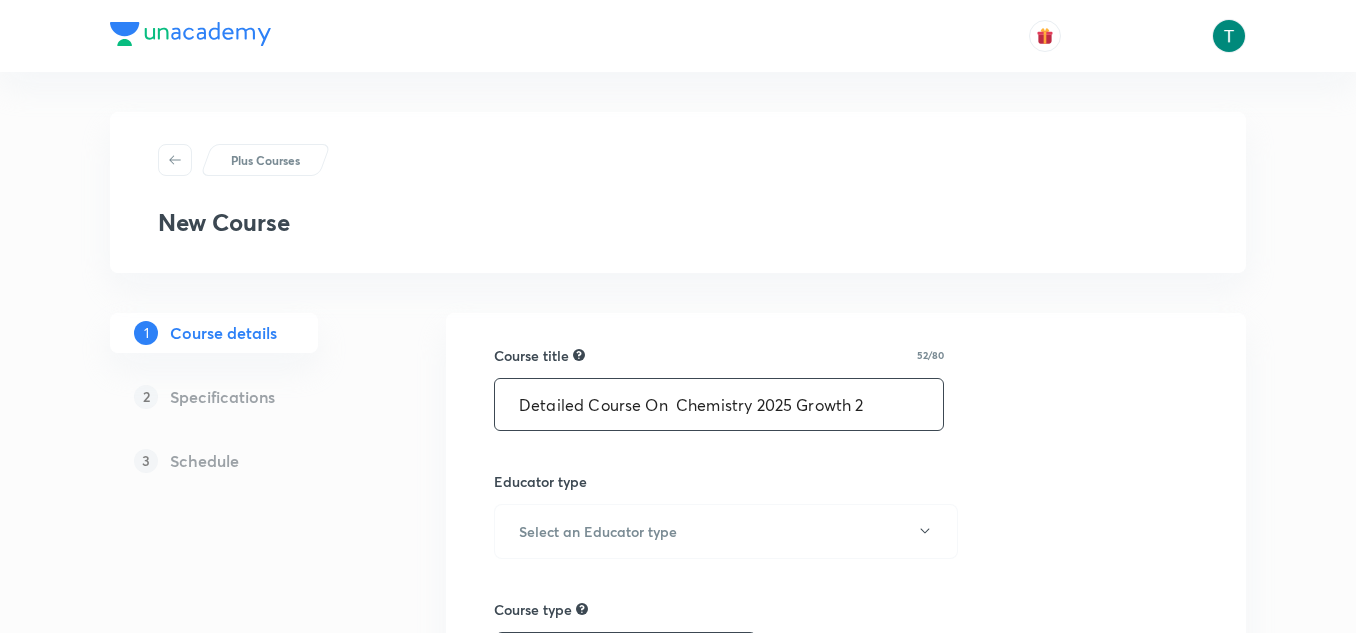 scroll, scrollTop: 0, scrollLeft: 0, axis: both 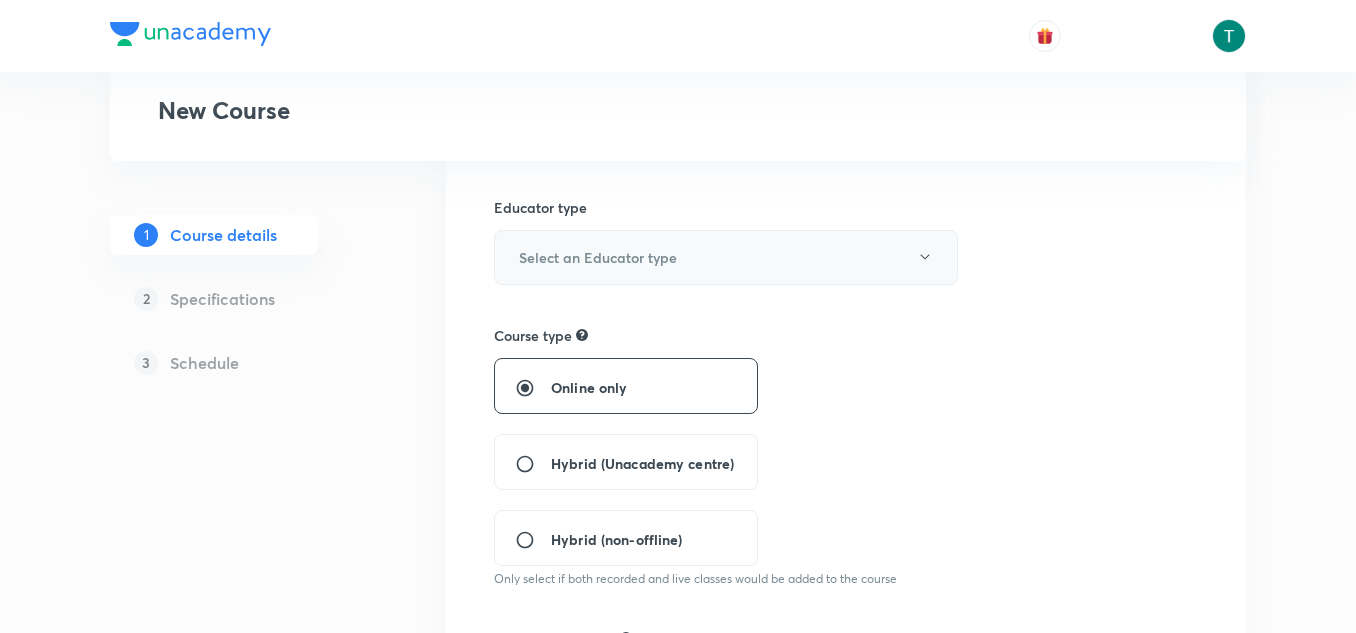 type on "Detailed Course On Physical Chemistry 2025 Growth 2" 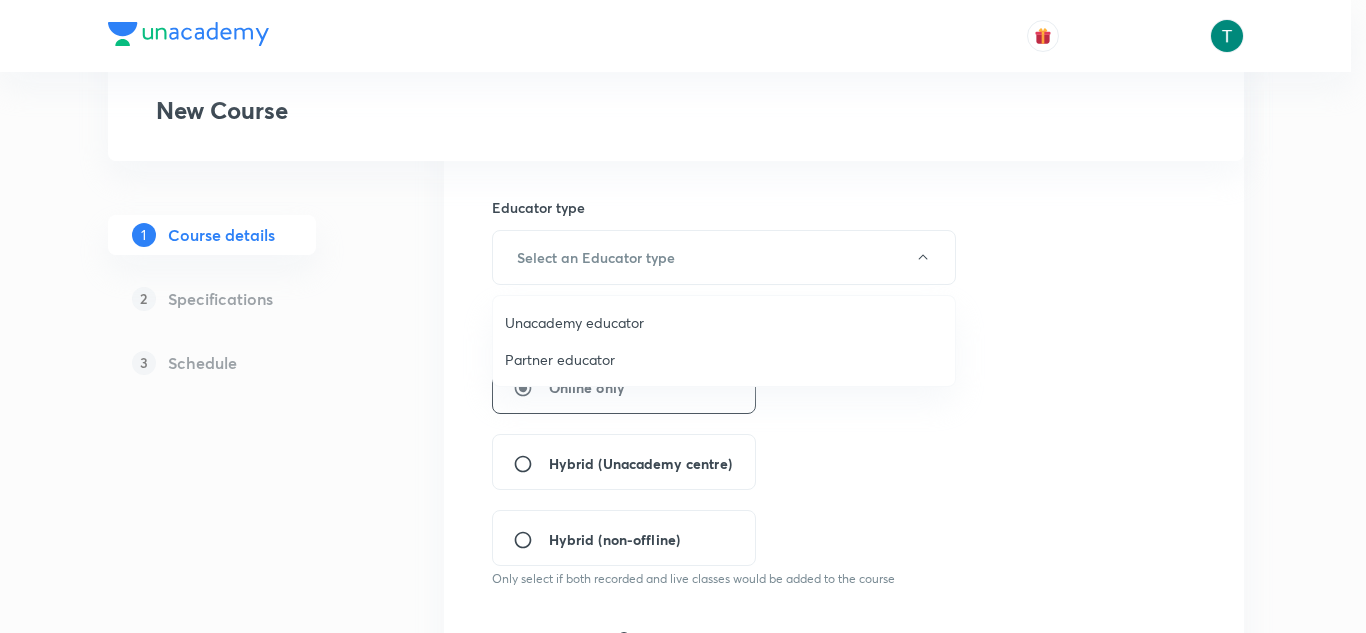 click on "Unacademy educator" at bounding box center [724, 322] 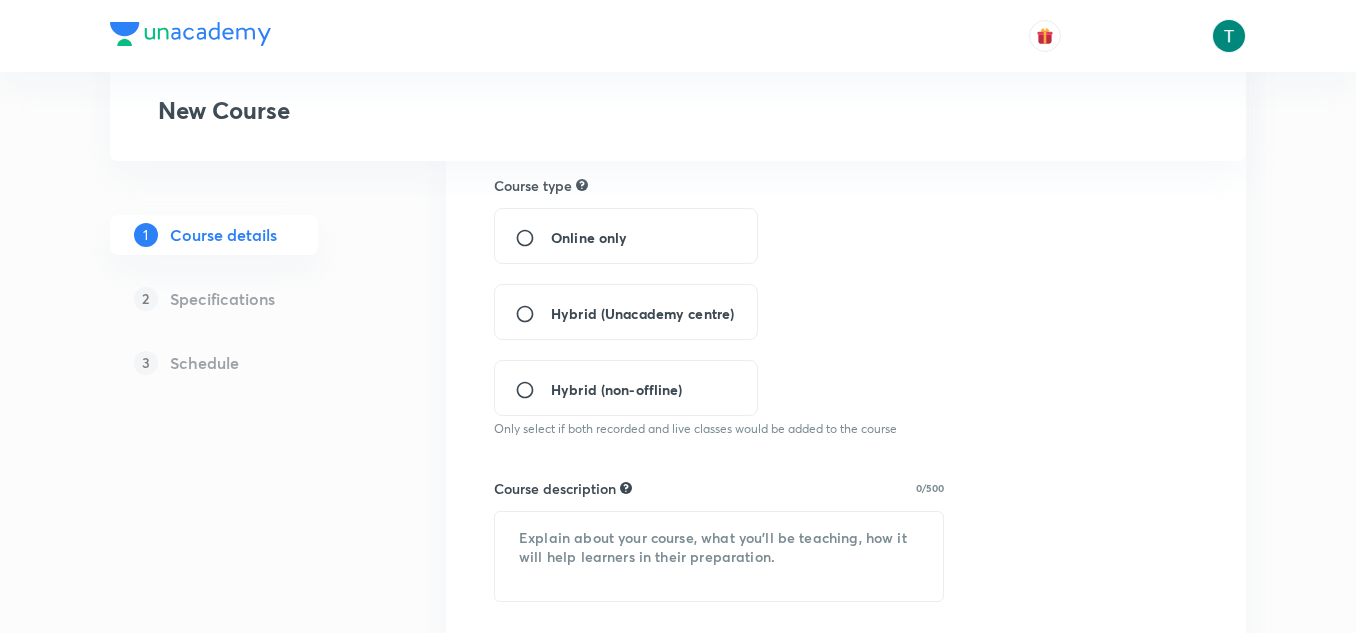 scroll, scrollTop: 425, scrollLeft: 0, axis: vertical 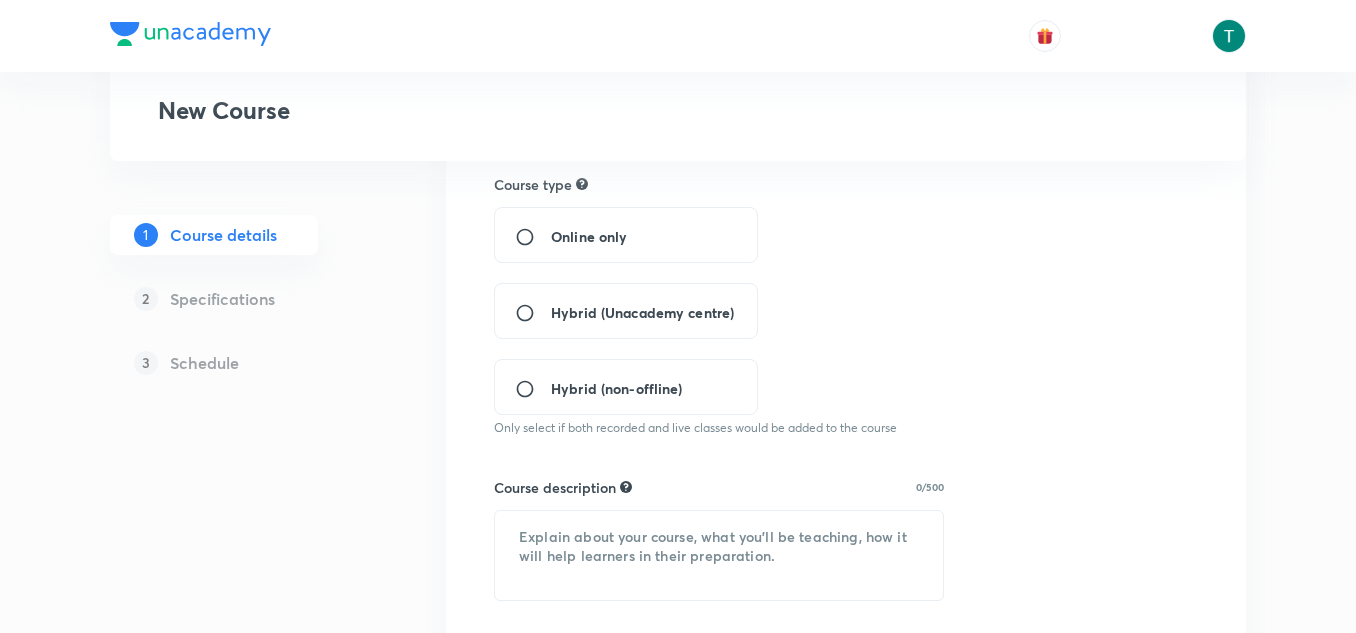click on "Hybrid (Unacademy centre)" at bounding box center [642, 312] 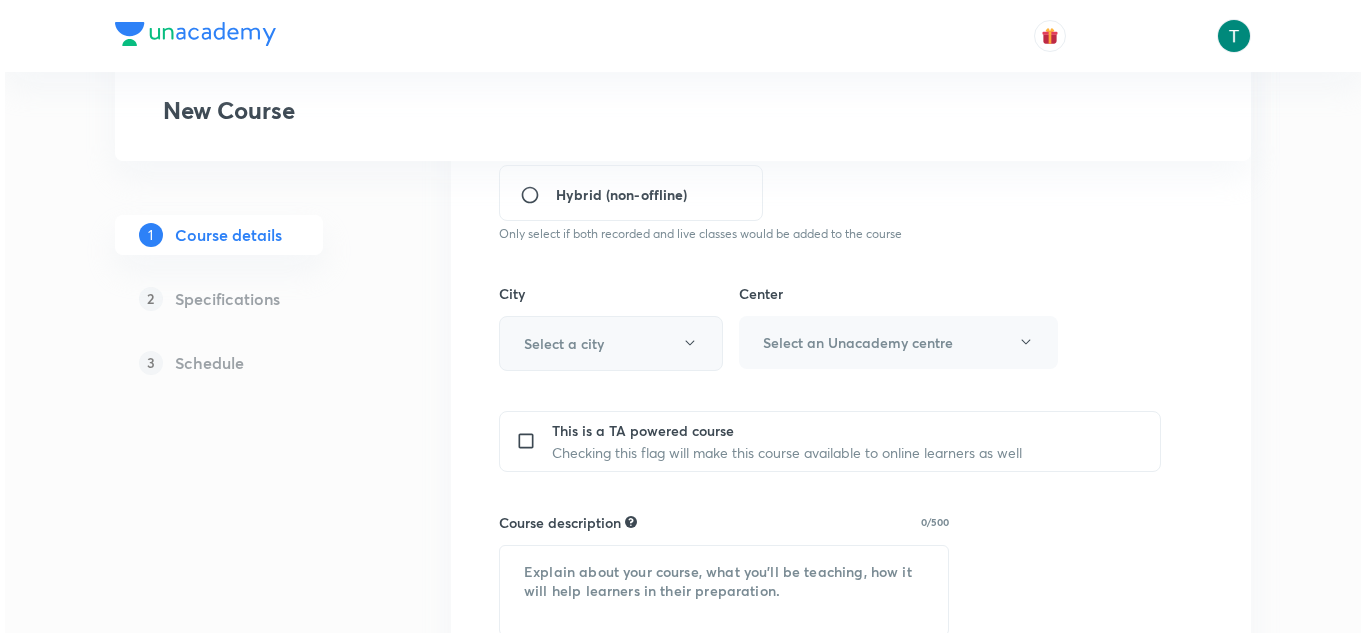scroll, scrollTop: 631, scrollLeft: 0, axis: vertical 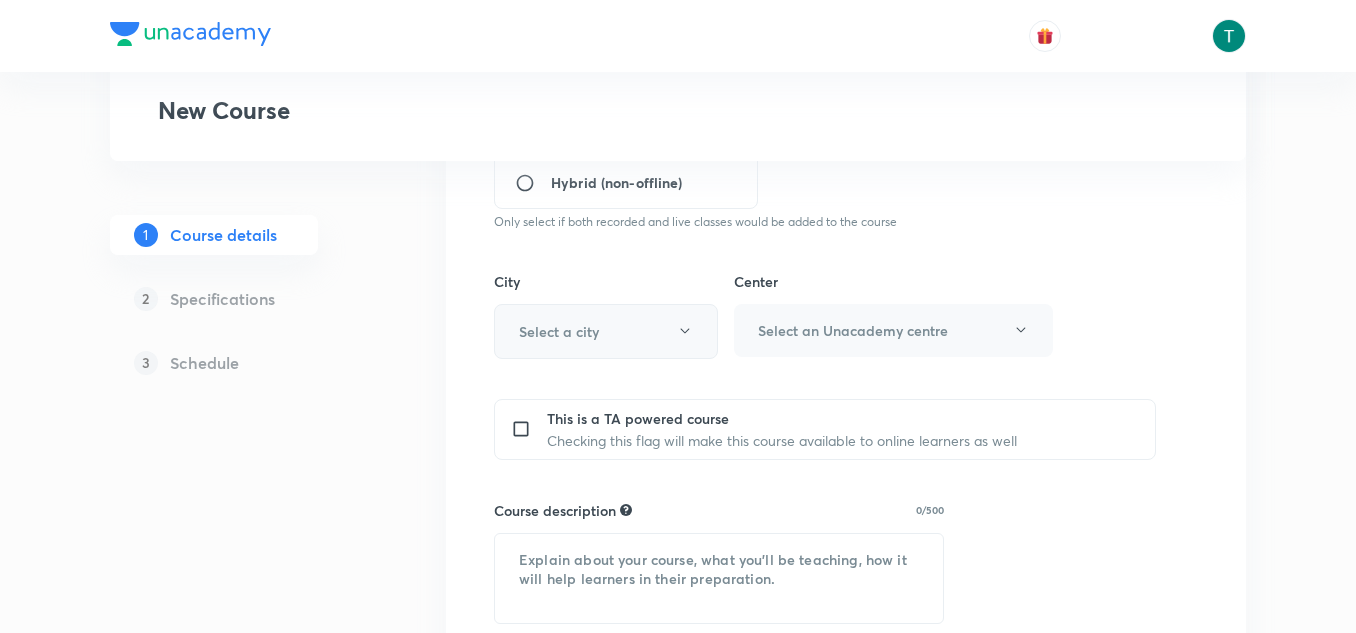 click on "Select a city" at bounding box center [606, 331] 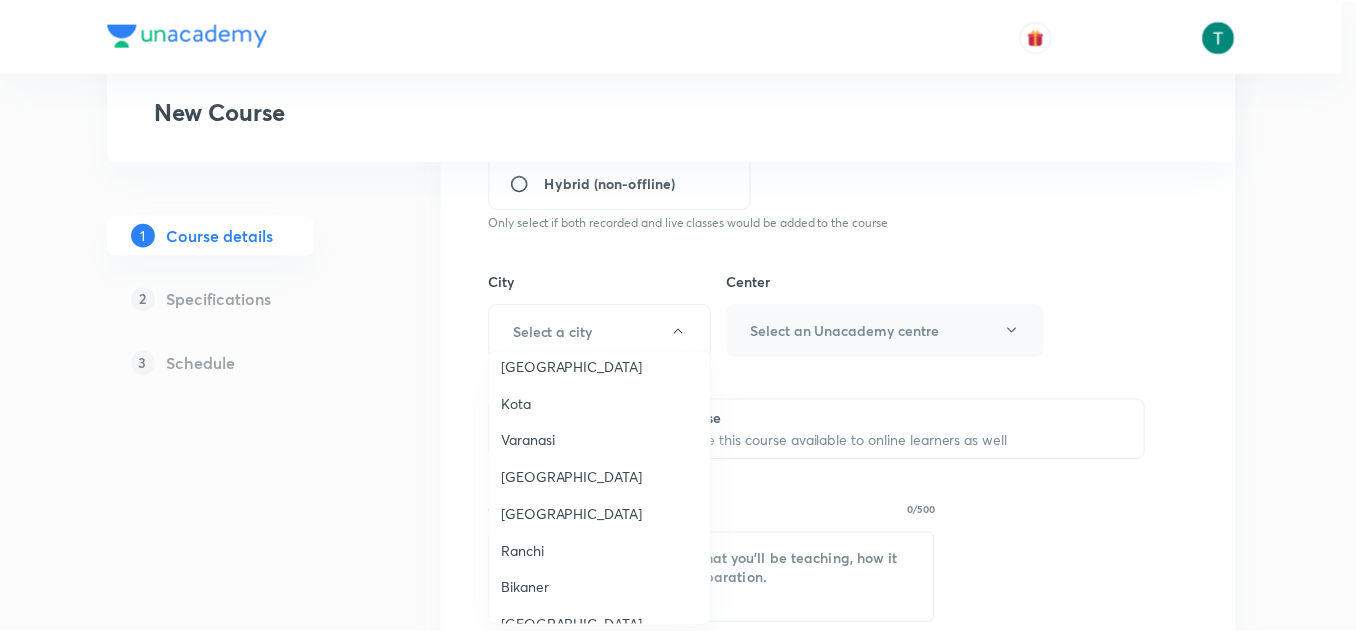 scroll, scrollTop: 1748, scrollLeft: 0, axis: vertical 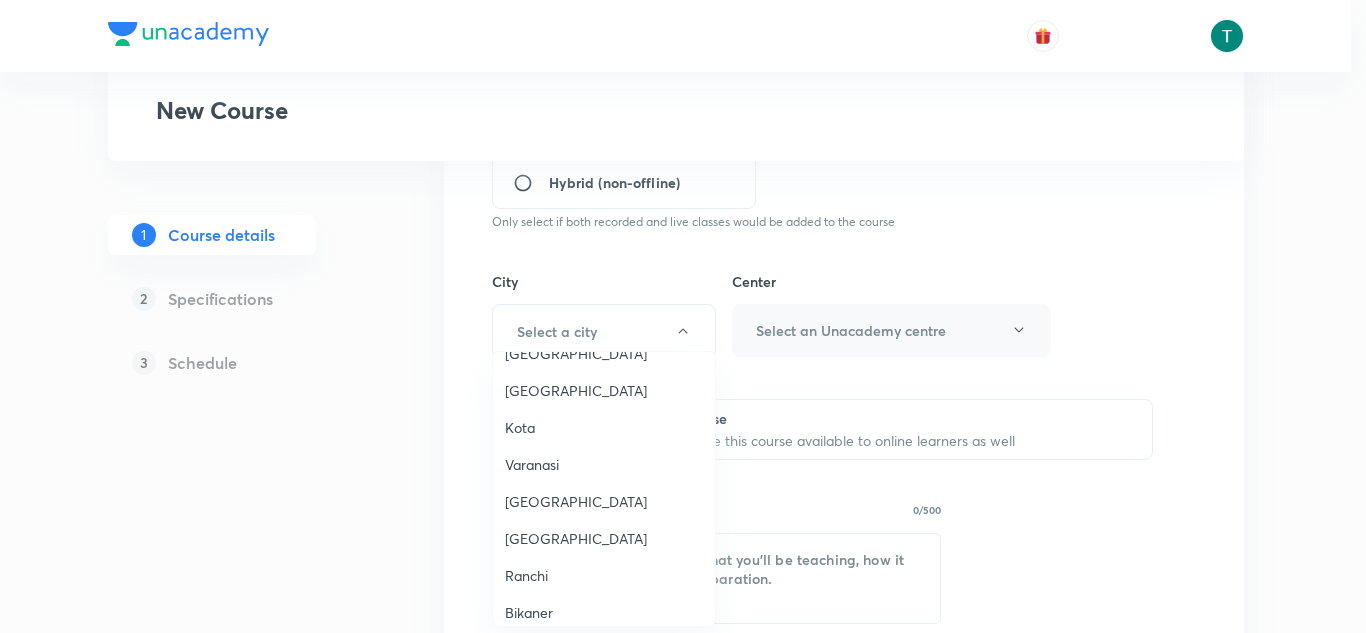 click on "Kota" at bounding box center [604, 427] 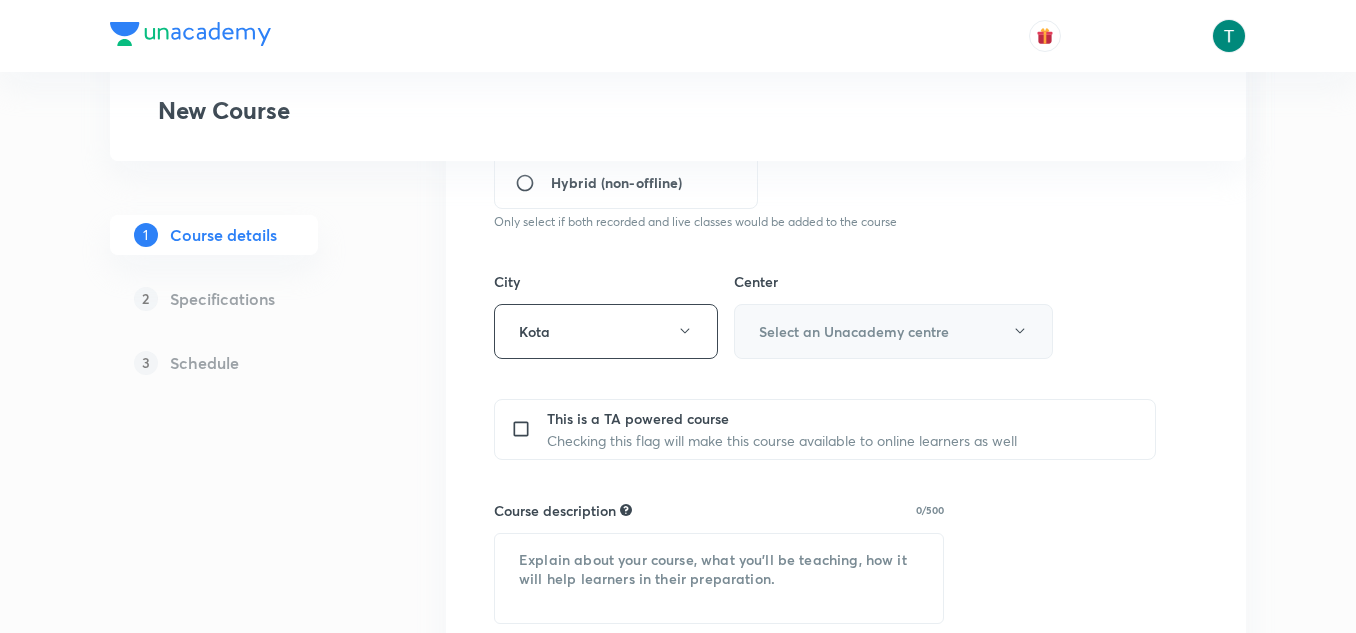 click on "Select an Unacademy centre" at bounding box center (893, 331) 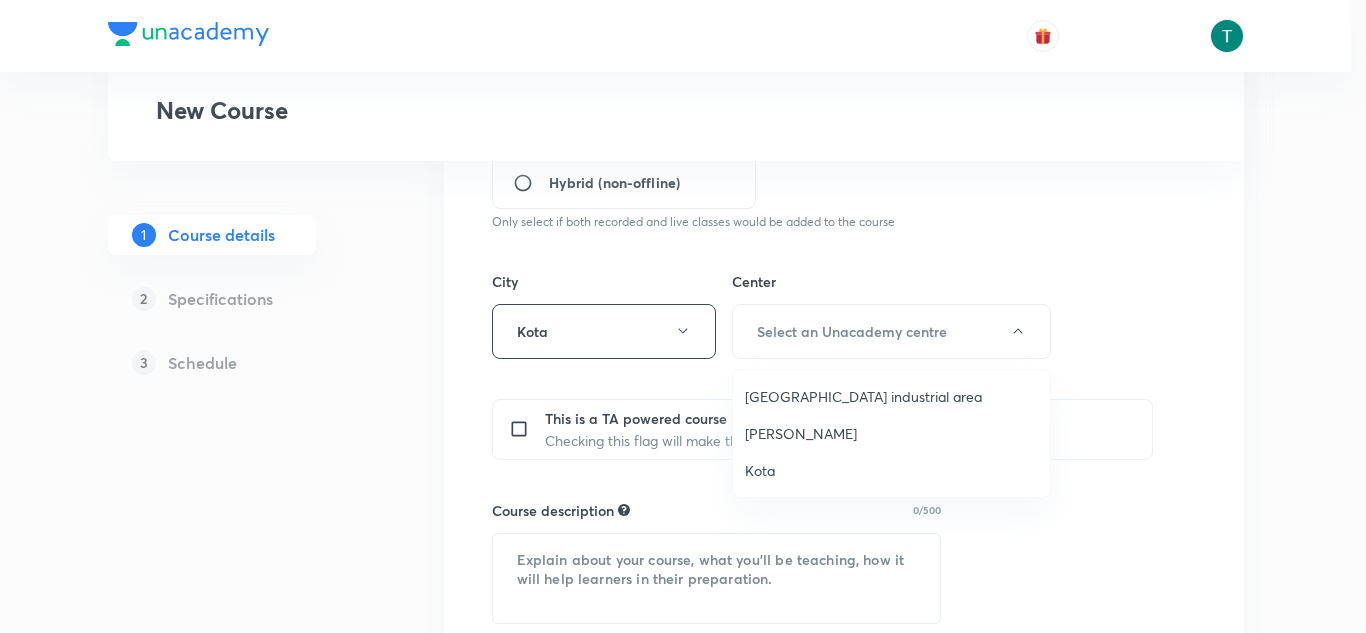 click on "Indraprastha industrial area" at bounding box center (891, 396) 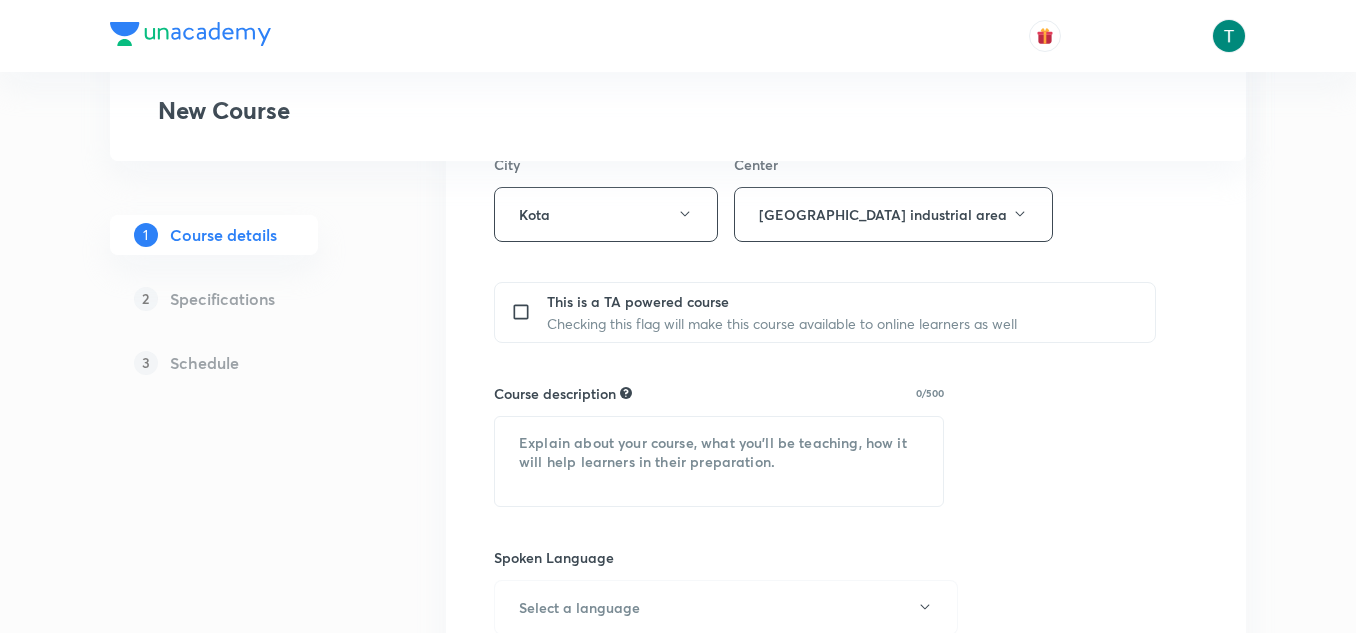 scroll, scrollTop: 749, scrollLeft: 0, axis: vertical 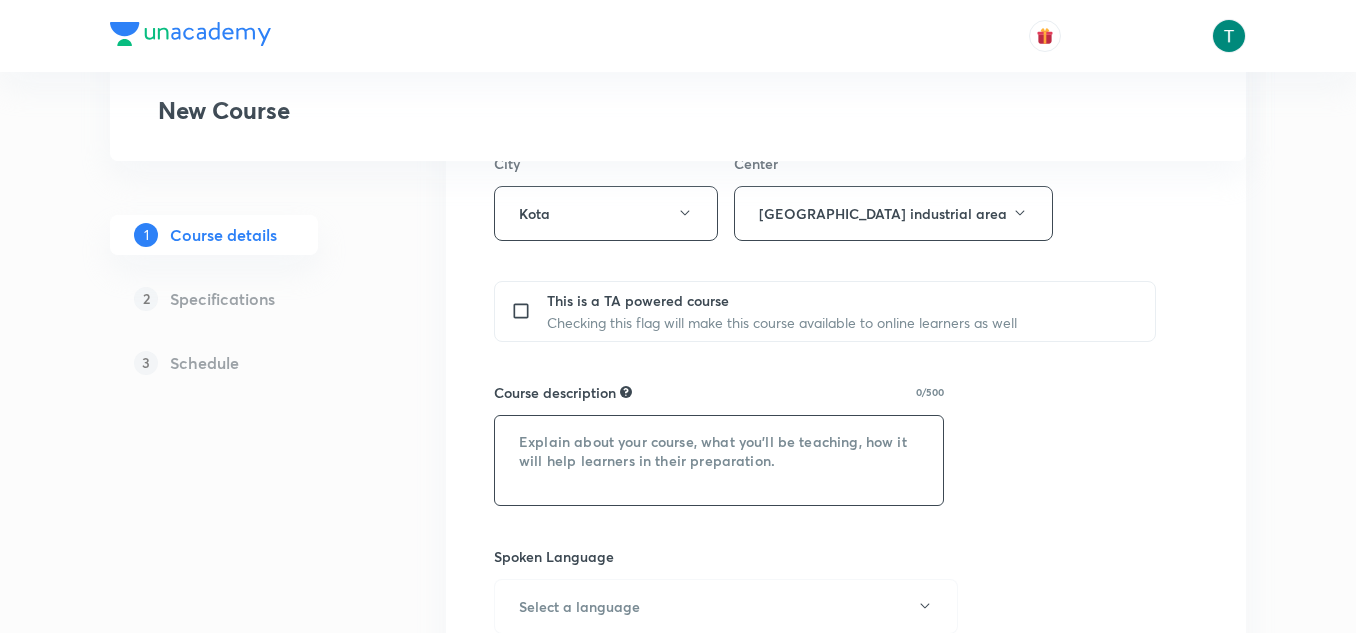 click at bounding box center (719, 460) 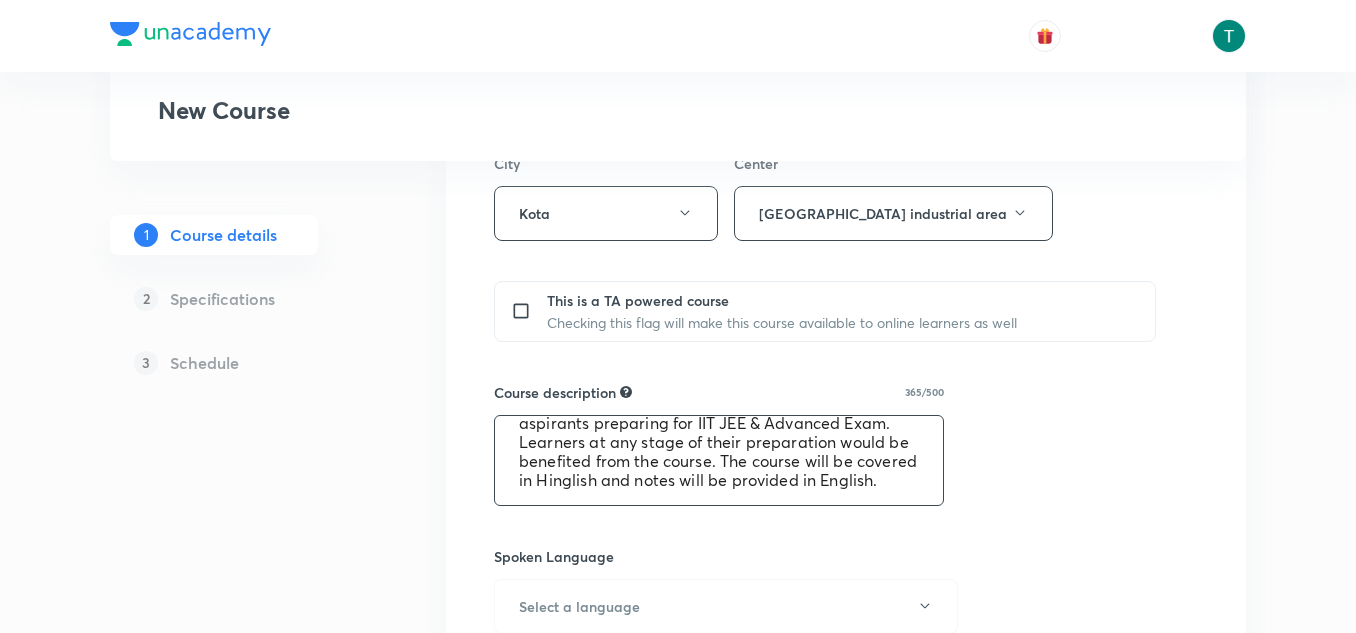 scroll, scrollTop: 0, scrollLeft: 0, axis: both 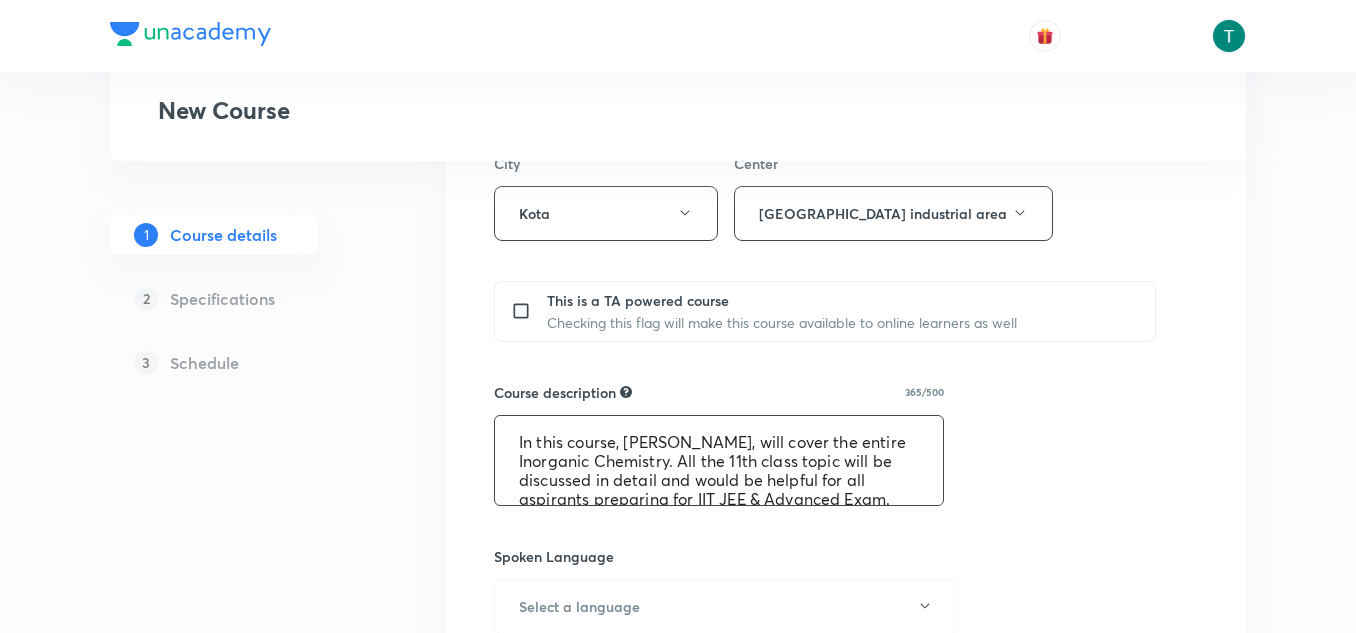 click on "In this course, Anurag Pandey Sir, will cover the entire Inorganic Chemistry. All the 11th class topic will be discussed in detail and would be helpful for all aspirants preparing for IIT JEE & Advanced Exam. Learners at any stage of their preparation would be benefited from the course. The course will be covered in Hinglish and notes will be provided in English." at bounding box center (719, 460) 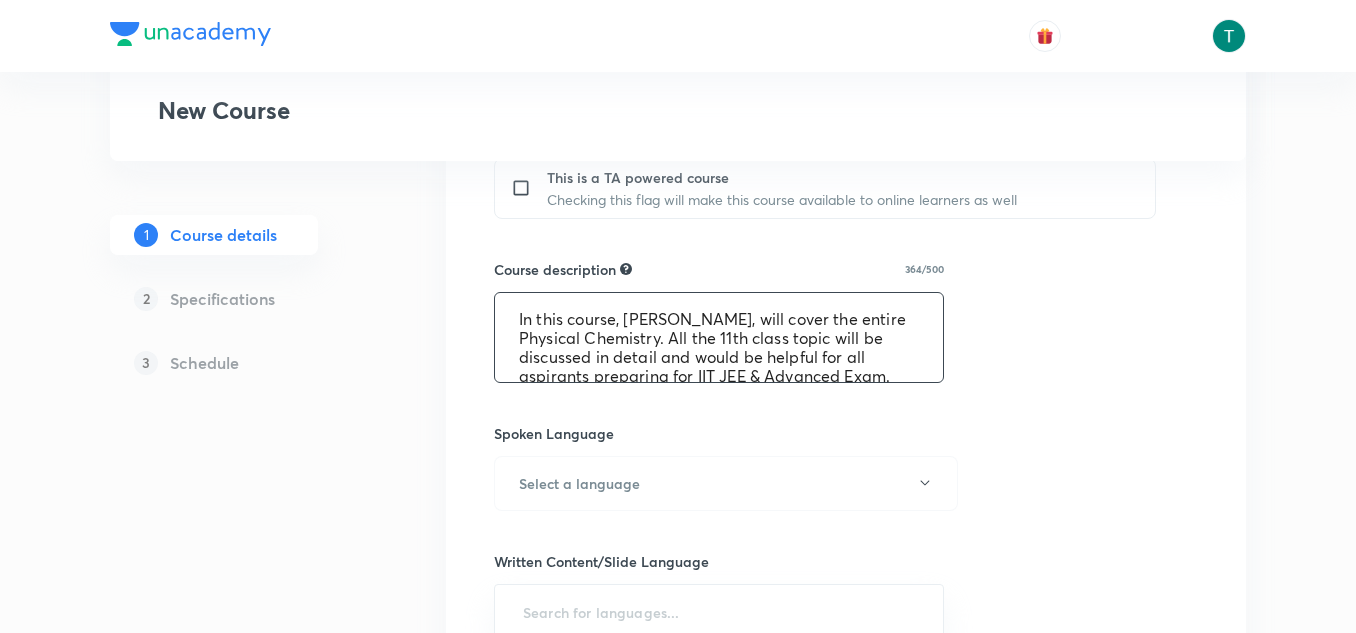 scroll, scrollTop: 873, scrollLeft: 0, axis: vertical 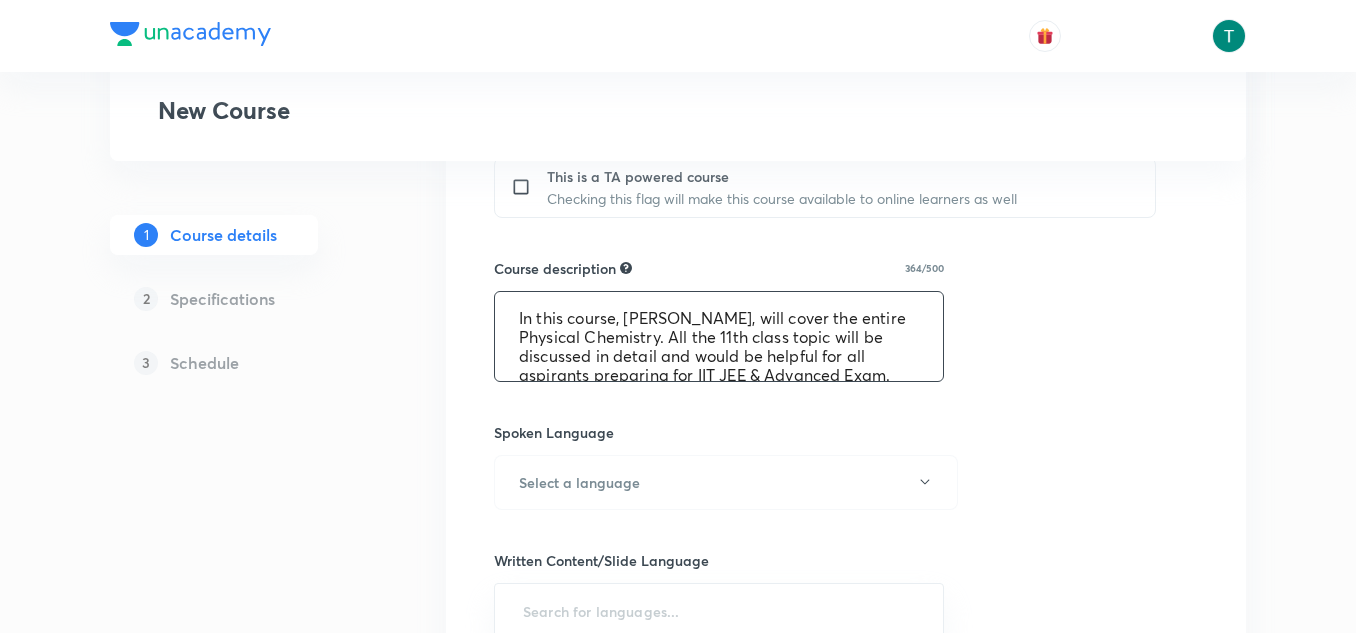 type on "In this course, Anurag Pandey Sir, will cover the entire Physical Chemistry. All the 11th class topic will be discussed in detail and would be helpful for all aspirants preparing for IIT JEE & Advanced Exam. Learners at any stage of their preparation would be benefited from the course. The course will be covered in Hinglish and notes will be provided in English." 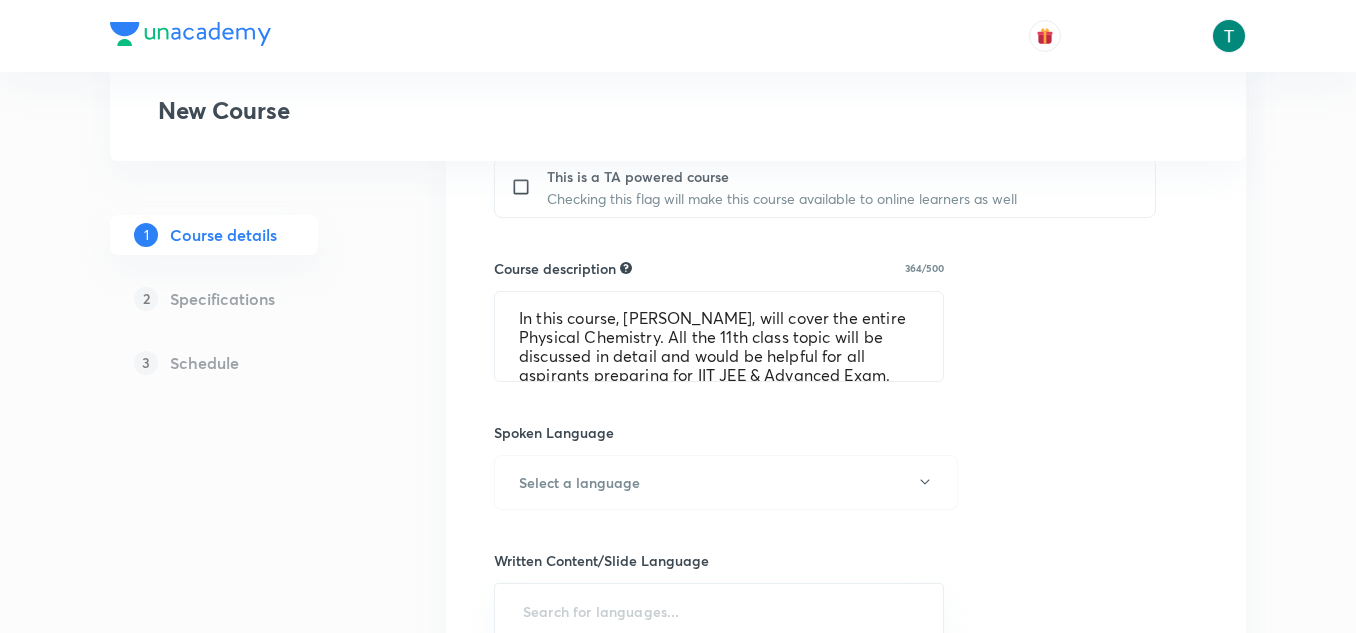 click on "Course title 51/80 Detailed Course On Physical Chemistry 2025 Growth 2 ​ Educator type Unacademy educator   Course type Online only Hybrid (Unacademy centre) Hybrid (non-offline) Only select if both recorded and live classes would be added to the course City Kota Center Indraprastha industrial area This is a TA powered course Checking this flag will make this course available to online learners as well Course description 364/500 In this course, Anurag Pandey Sir, will cover the entire Physical Chemistry. All the 11th class topic will be discussed in detail and would be helpful for all aspirants preparing for IIT JEE & Advanced Exam. Learners at any stage of their preparation would be benefited from the course. The course will be covered in Hinglish and notes will be provided in English. ​ Spoken Language Select a language Written Content/Slide Language ​ Select a goal ​ Educators ​ Save & continue" at bounding box center [846, 226] 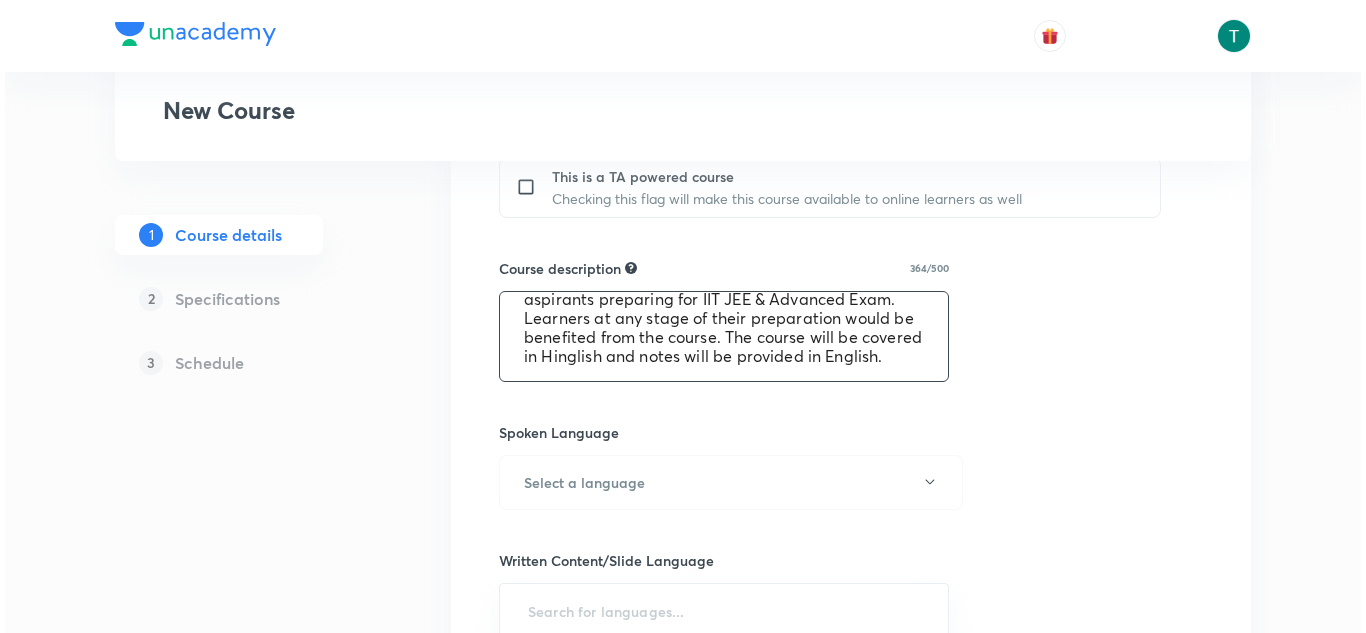 scroll, scrollTop: 0, scrollLeft: 0, axis: both 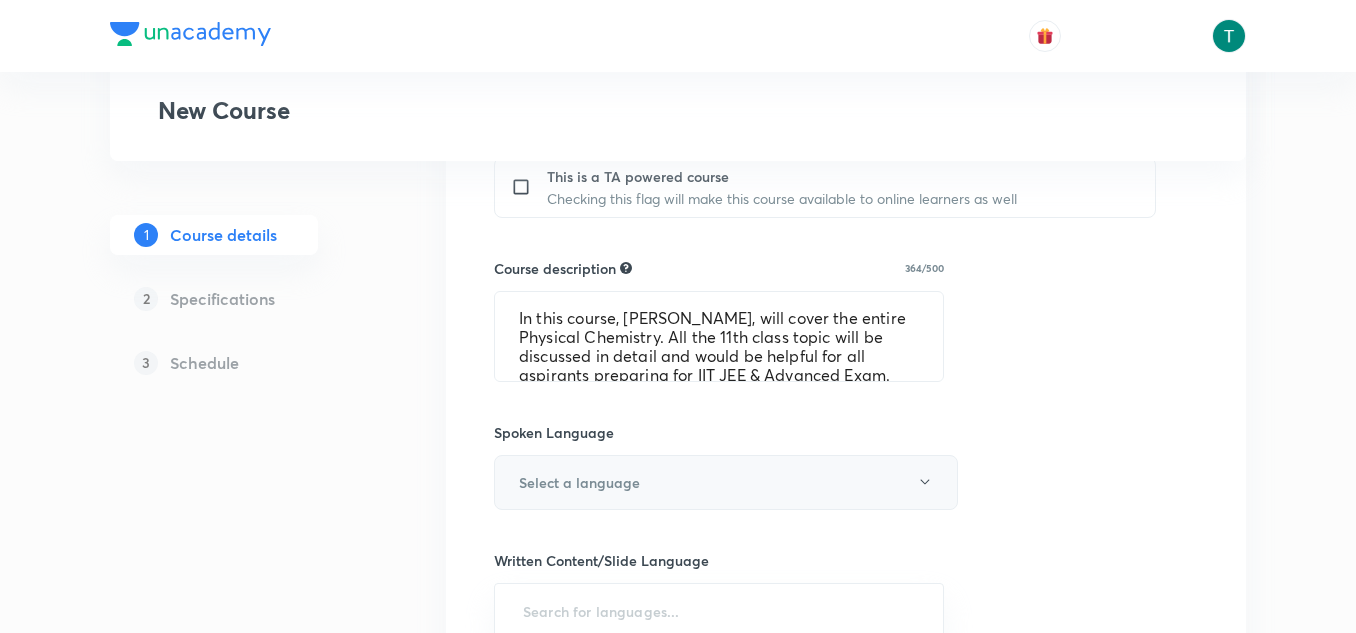 click on "Select a language" at bounding box center (726, 482) 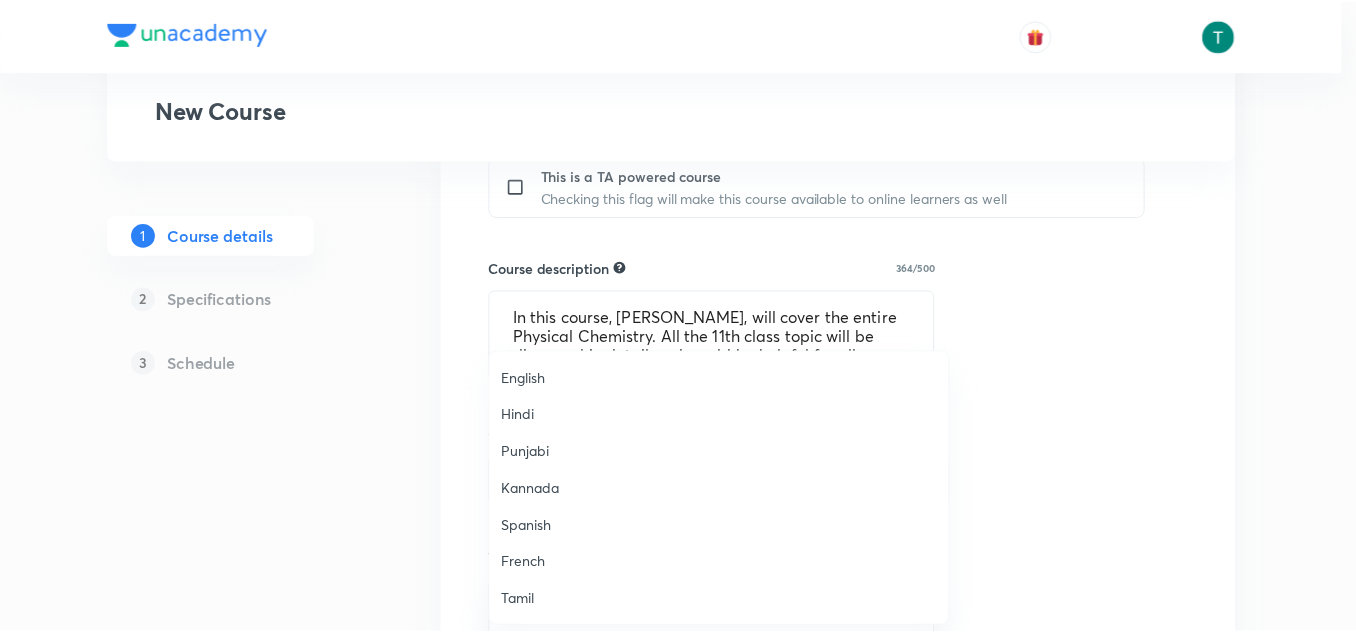scroll, scrollTop: 593, scrollLeft: 0, axis: vertical 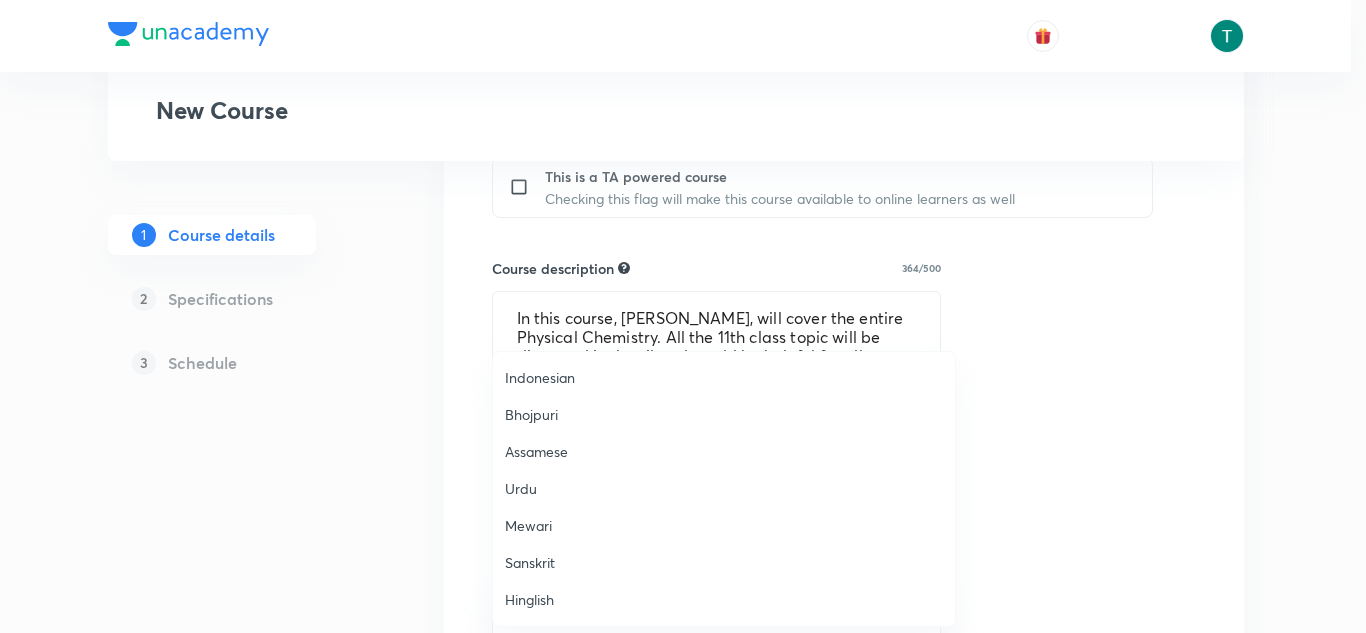 click on "Hinglish" at bounding box center (724, 599) 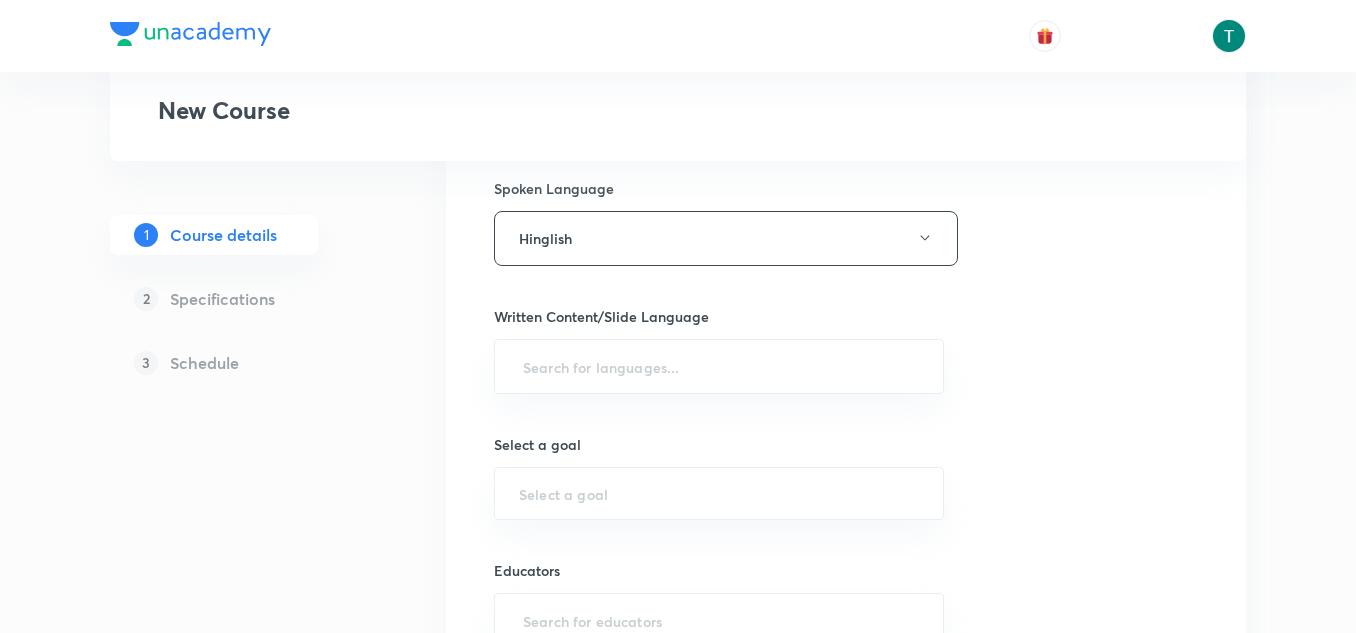 scroll, scrollTop: 1148, scrollLeft: 0, axis: vertical 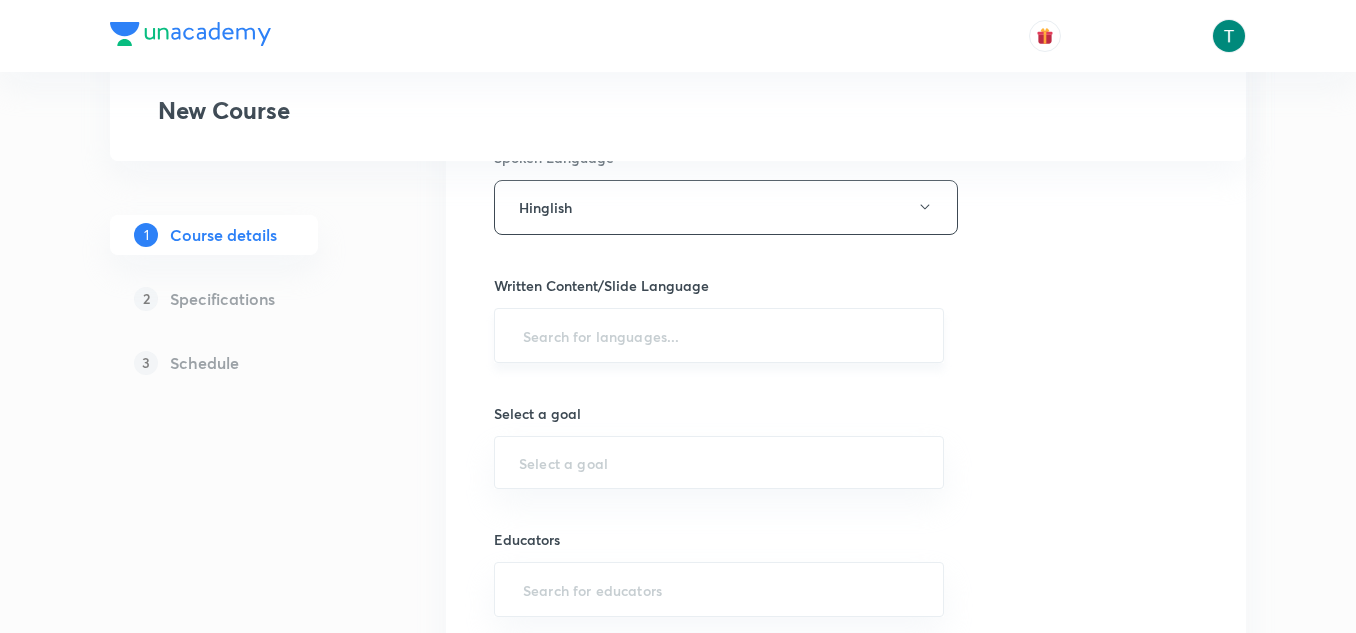 click at bounding box center [719, 335] 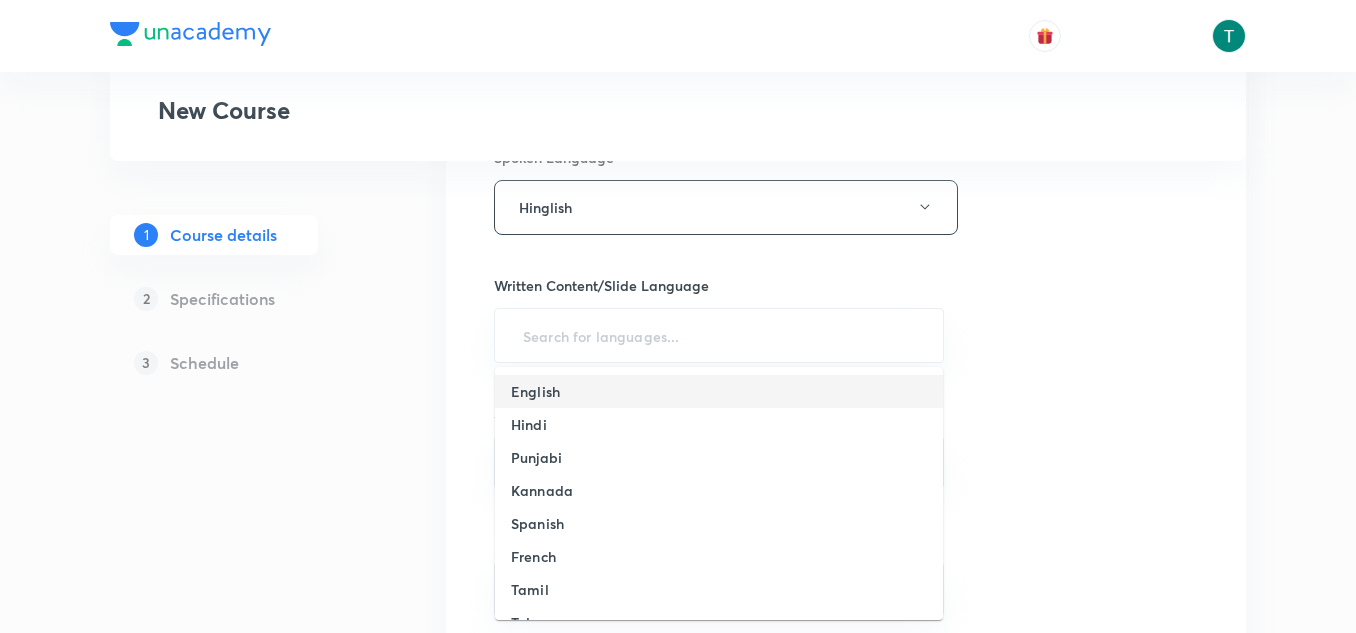 click on "English" at bounding box center (719, 391) 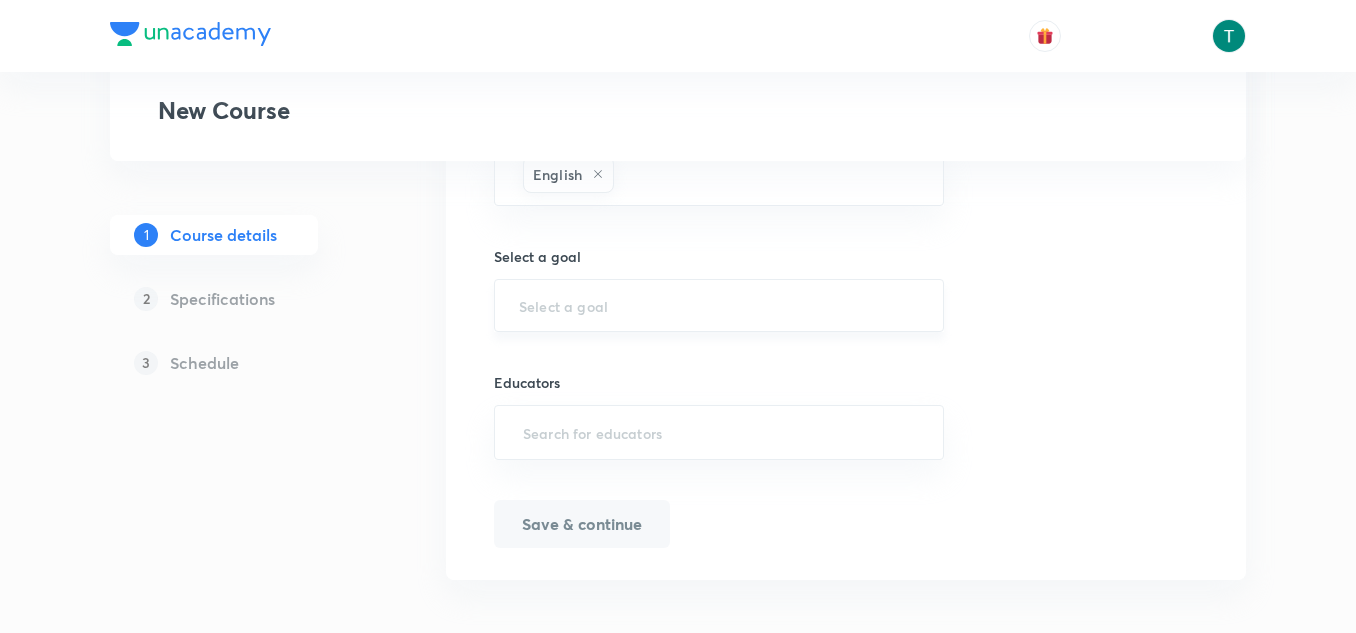 scroll, scrollTop: 1310, scrollLeft: 0, axis: vertical 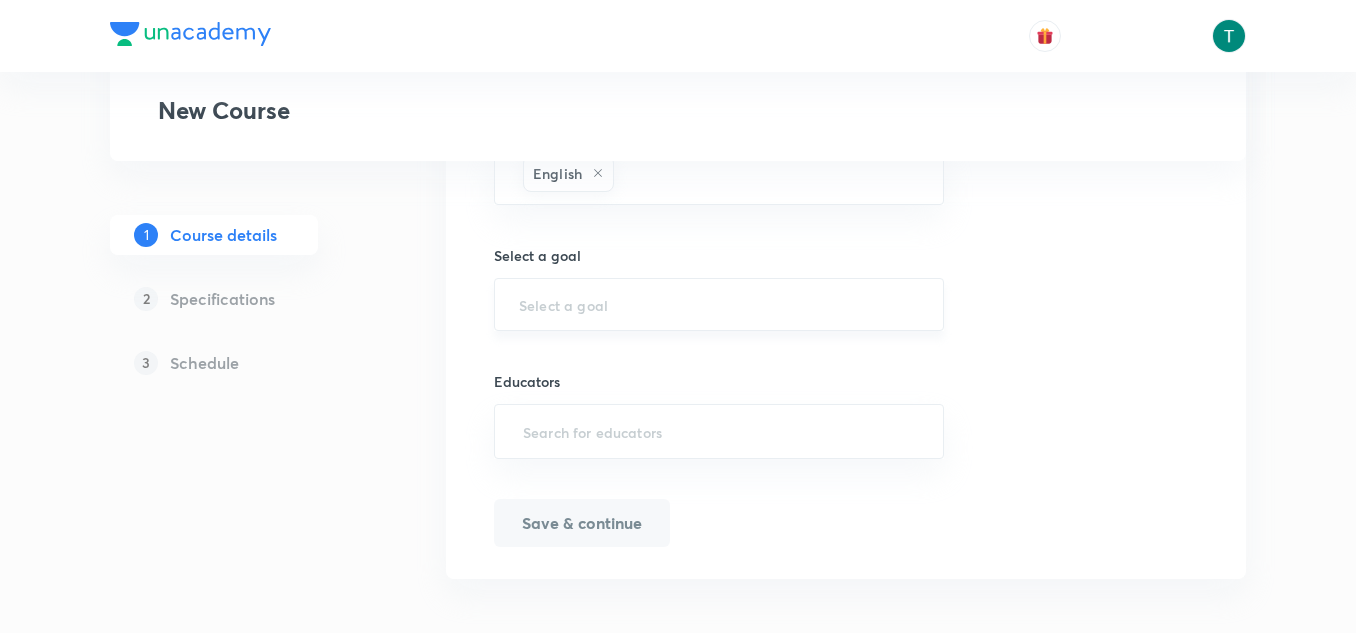 click on "​" at bounding box center [719, 304] 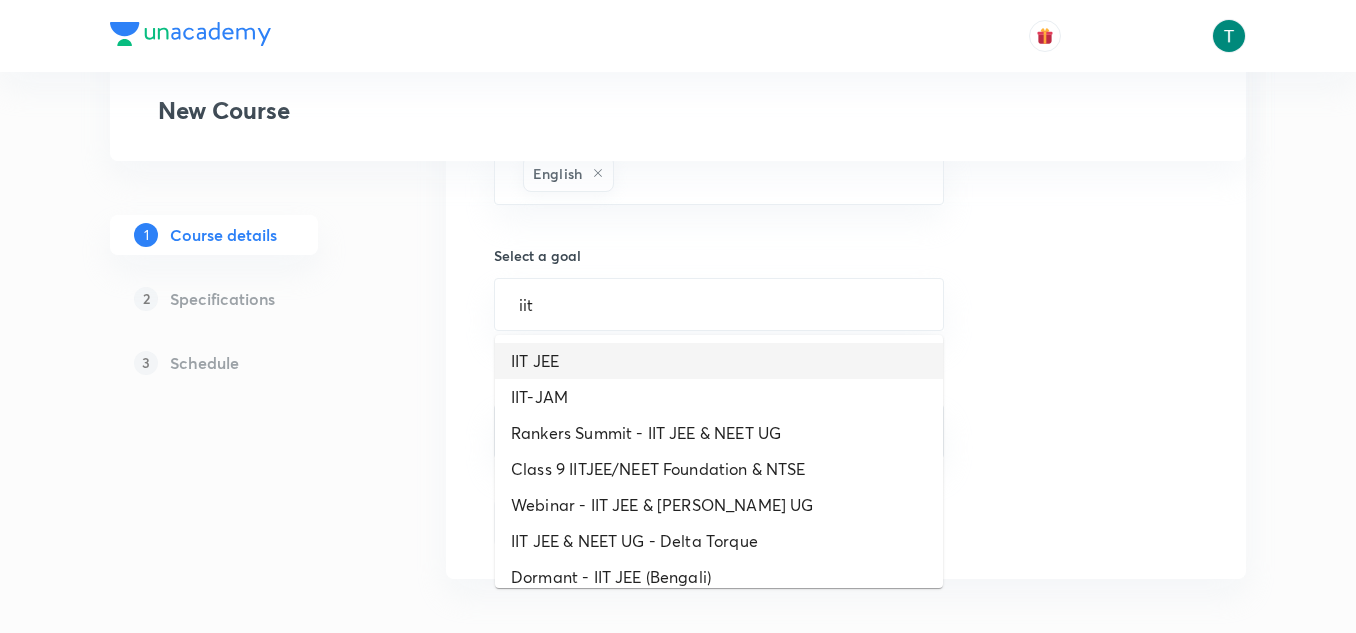 click on "IIT JEE" at bounding box center [719, 361] 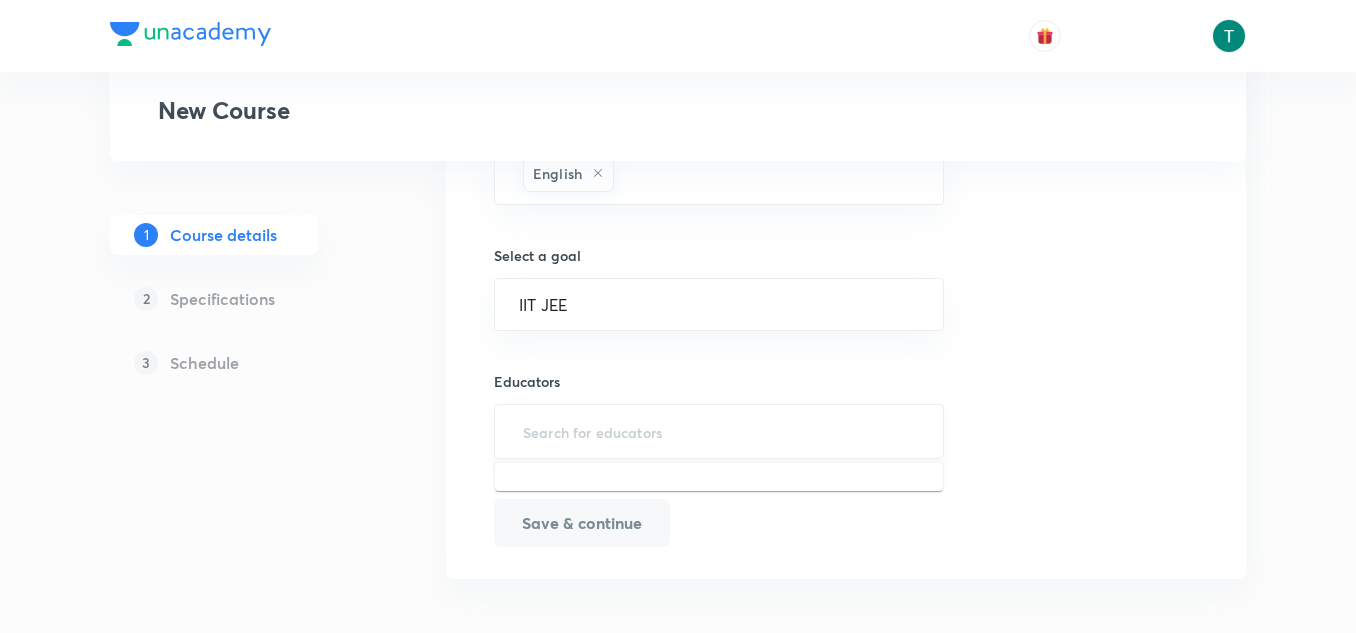 click at bounding box center [719, 431] 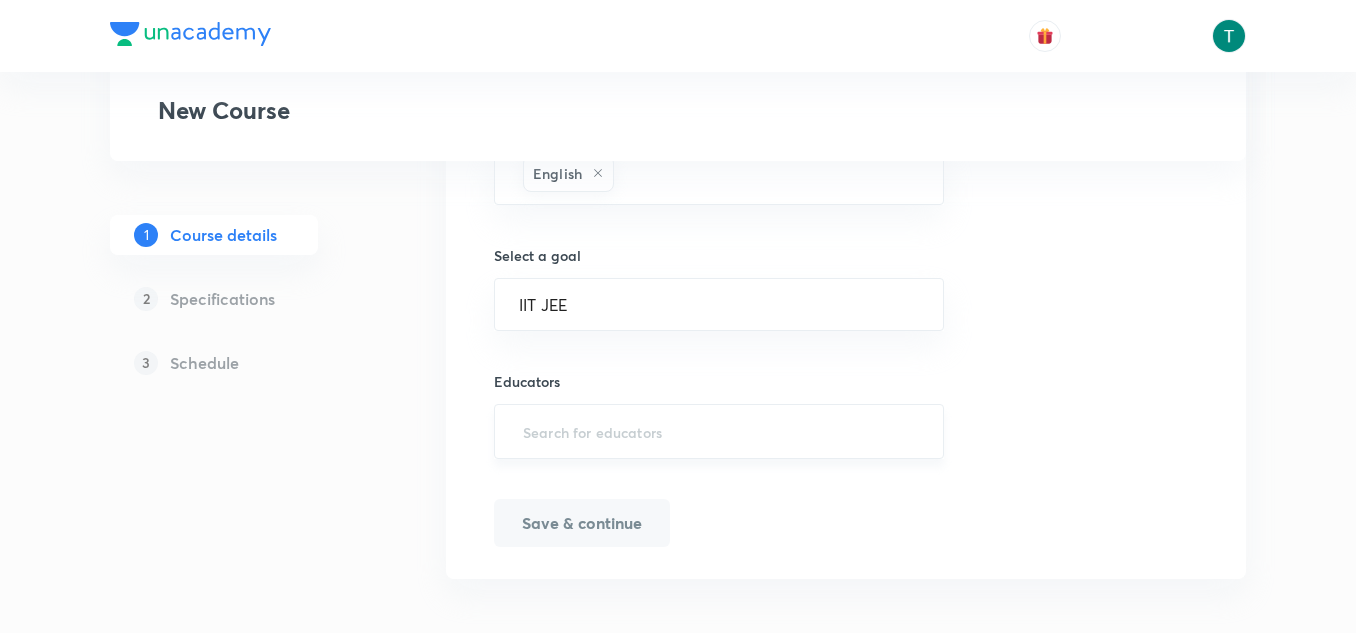 type on "v" 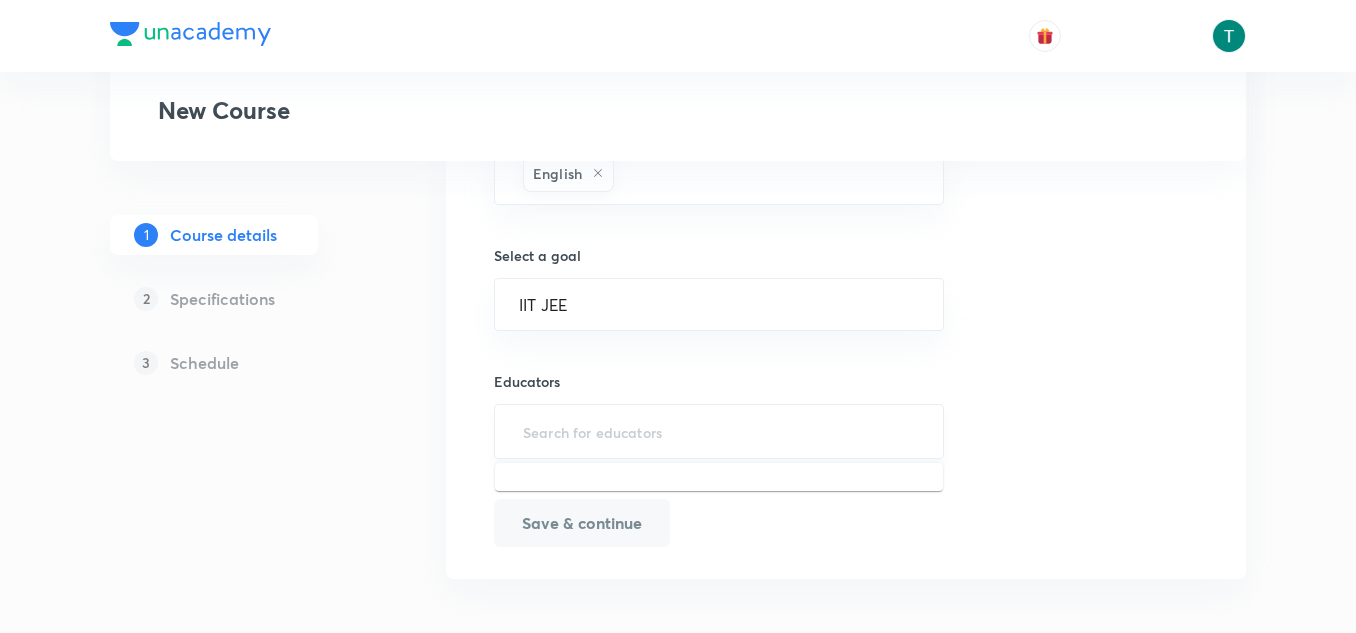 paste on "anuragpandey26may-6733" 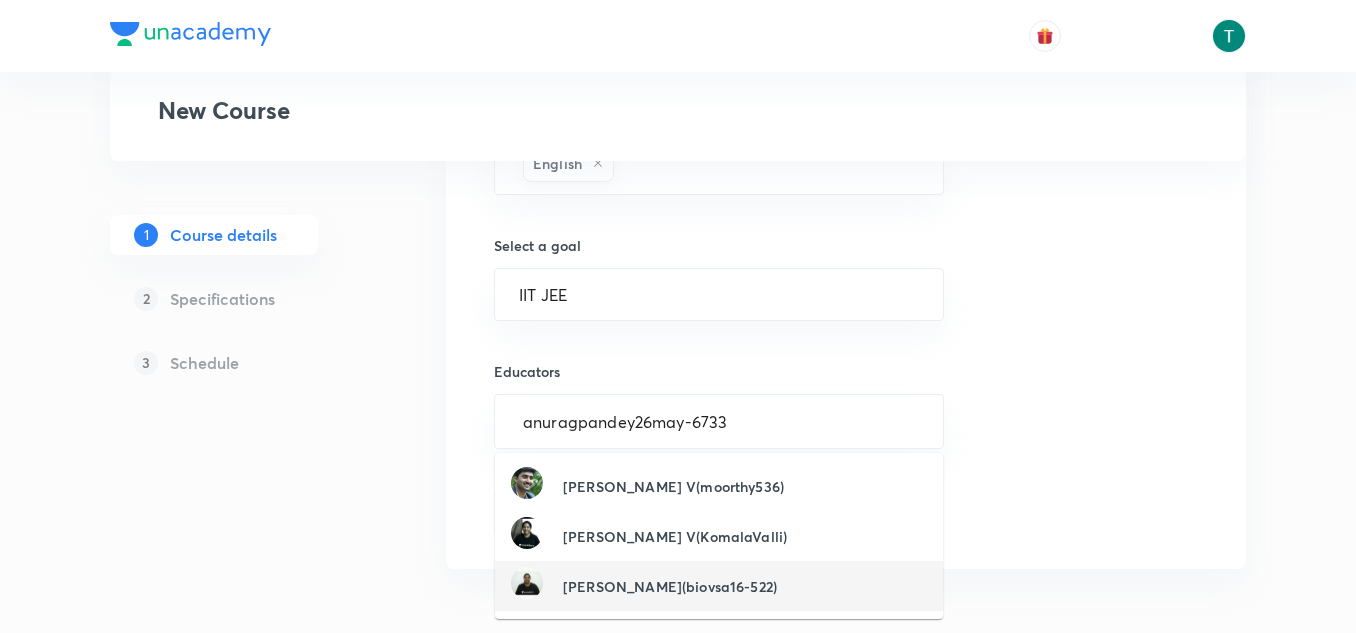 scroll, scrollTop: 1302, scrollLeft: 0, axis: vertical 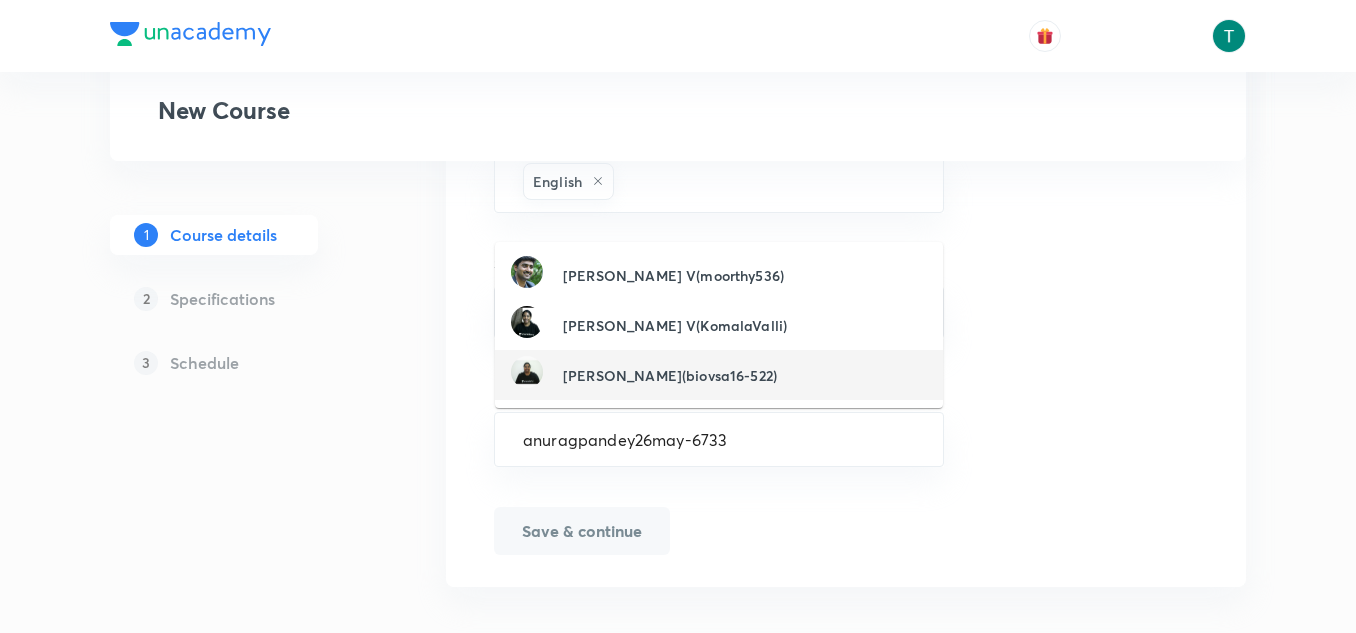 type on "anuragpandey26may-6733" 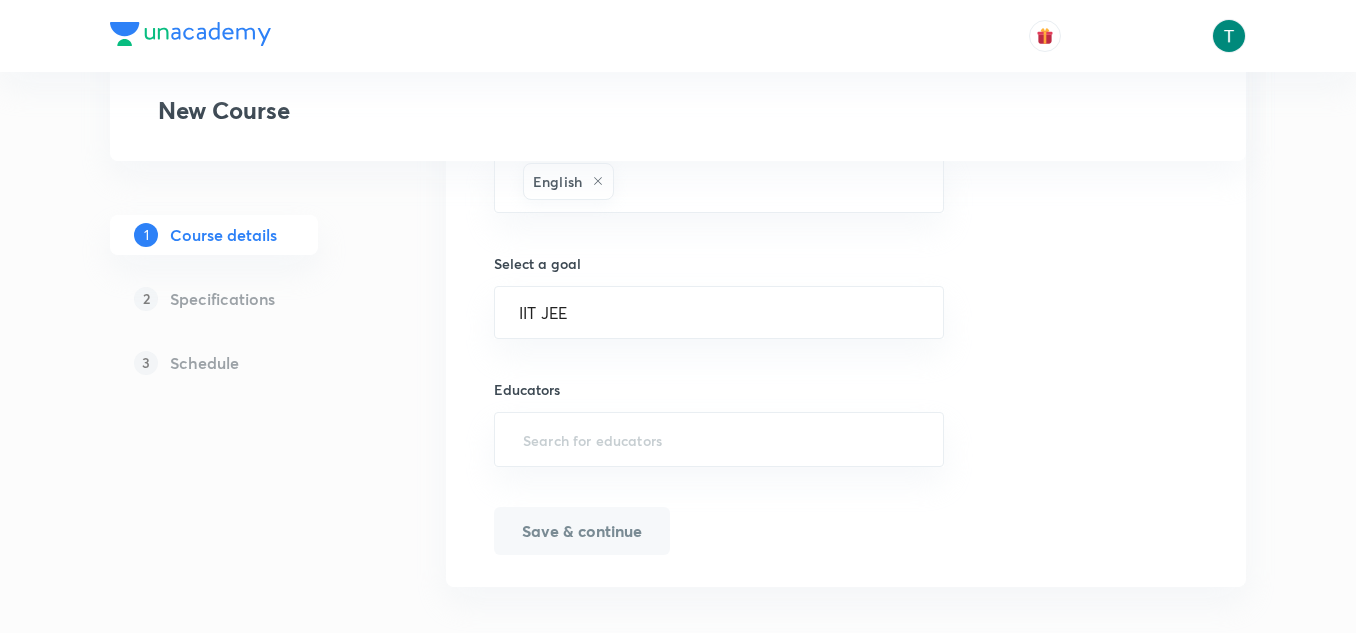 click on "Plus Courses New Course 1 Course details 2 Specifications 3 Schedule Course title 51/80 Detailed Course On Physical Chemistry 2025 Growth 2 ​ Educator type Unacademy educator   Course type Online only Hybrid (Unacademy centre) Hybrid (non-offline) Only select if both recorded and live classes would be added to the course City Kota Center Indraprastha industrial area This is a TA powered course Checking this flag will make this course available to online learners as well Course description 364/500 In this course, Anurag Pandey Sir, will cover the entire Physical Chemistry. All the 11th class topic will be discussed in detail and would be helpful for all aspirants preparing for IIT JEE & Advanced Exam. Learners at any stage of their preparation would be benefited from the course. The course will be covered in Hinglish and notes will be provided in English. ​ Spoken Language Hinglish Written Content/Slide Language English ​ Select a goal IIT JEE ​ Educators ​ Save & continue" at bounding box center [678, -288] 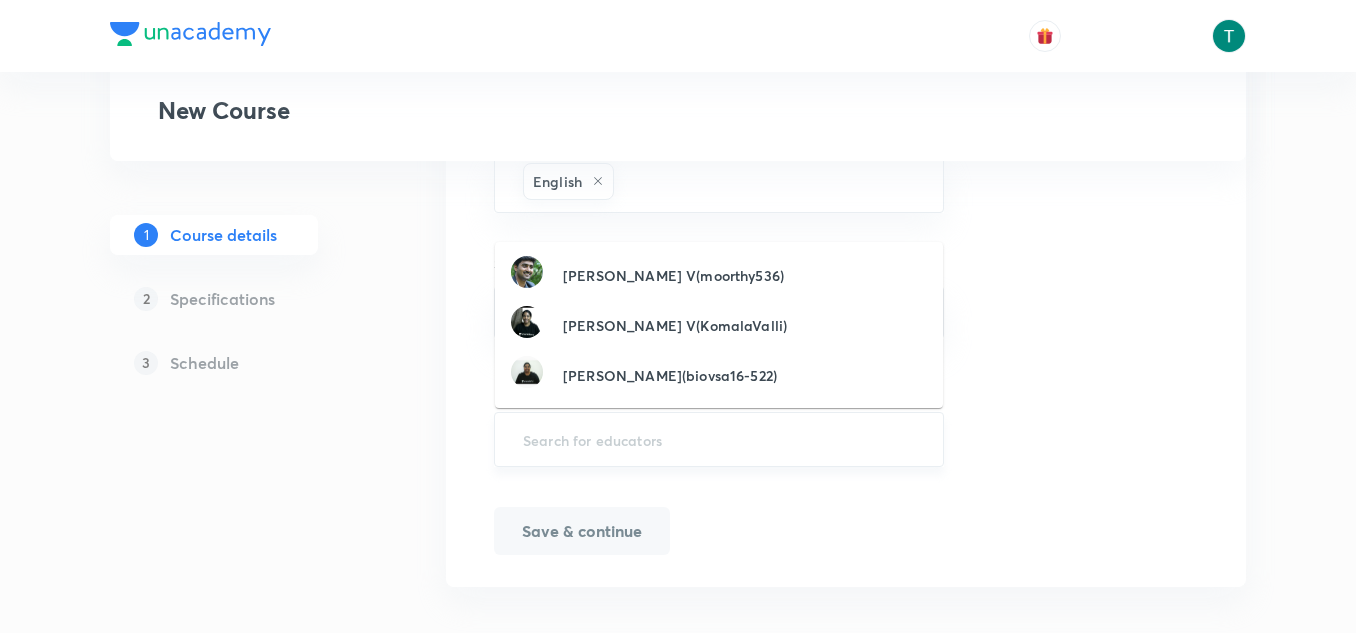 click at bounding box center (719, 439) 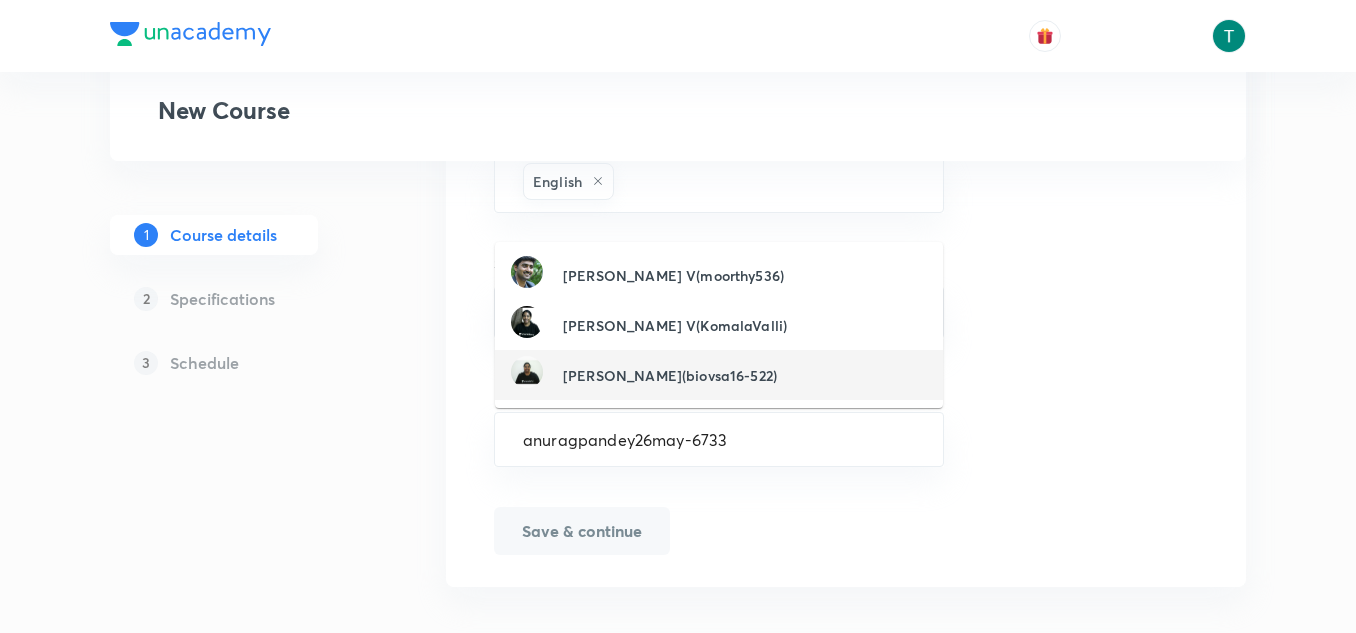 scroll, scrollTop: 1320, scrollLeft: 0, axis: vertical 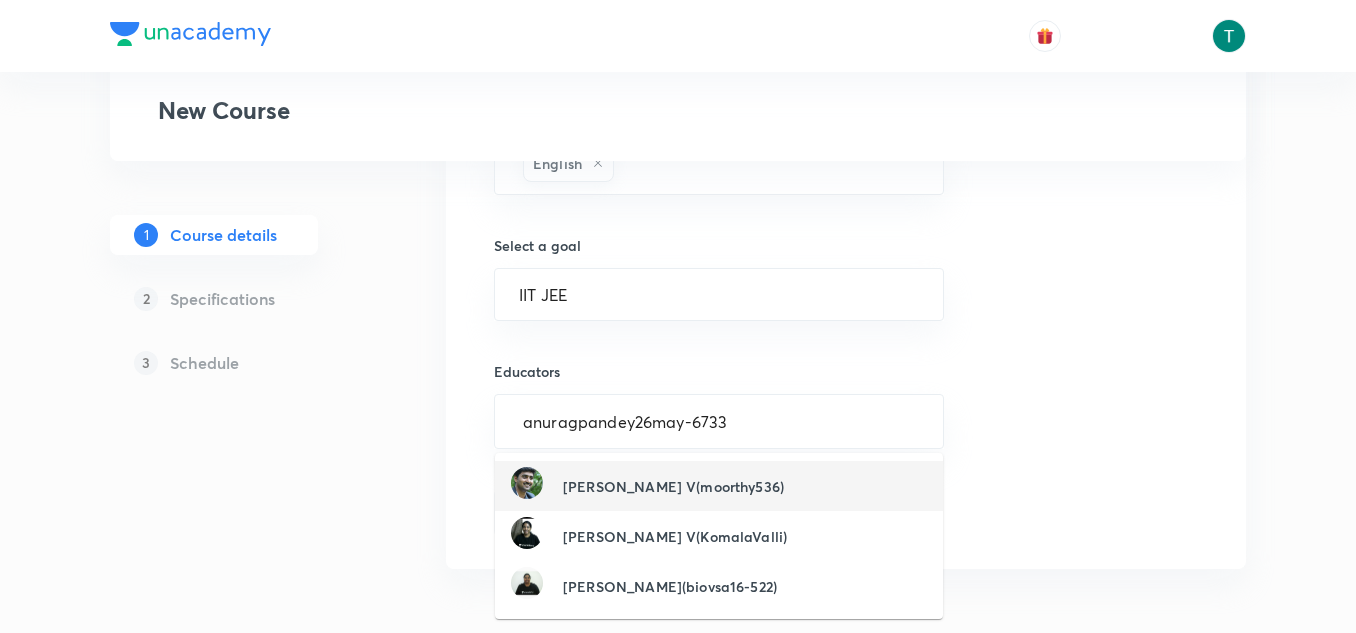 type on "anuragpandey26may-6733" 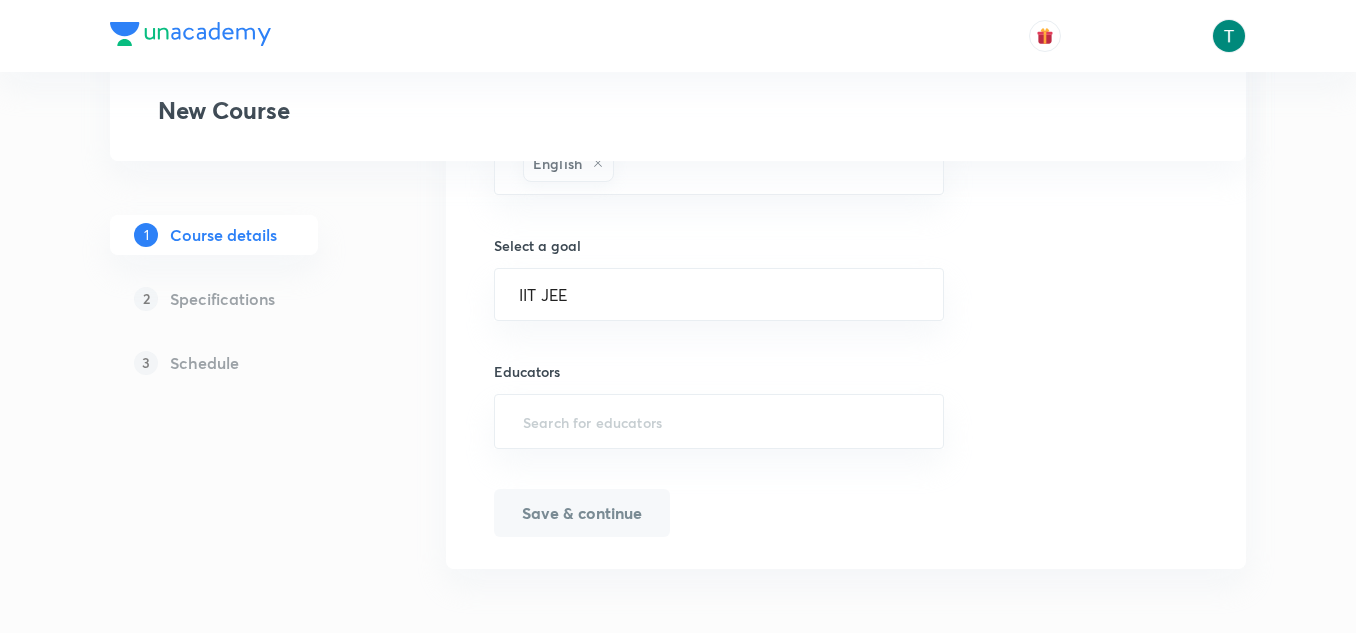 click on "Plus Courses New Course 1 Course details 2 Specifications 3 Schedule Course title 51/80 Detailed Course On Physical Chemistry 2025 Growth 2 ​ Educator type Unacademy educator   Course type Online only Hybrid (Unacademy centre) Hybrid (non-offline) Only select if both recorded and live classes would be added to the course City Kota Center Indraprastha industrial area This is a TA powered course Checking this flag will make this course available to online learners as well Course description 364/500 In this course, Anurag Pandey Sir, will cover the entire Physical Chemistry. All the 11th class topic will be discussed in detail and would be helpful for all aspirants preparing for IIT JEE & Advanced Exam. Learners at any stage of their preparation would be benefited from the course. The course will be covered in Hinglish and notes will be provided in English. ​ Spoken Language Hinglish Written Content/Slide Language English ​ Select a goal IIT JEE ​ Educators ​ Save & continue" at bounding box center (678, -306) 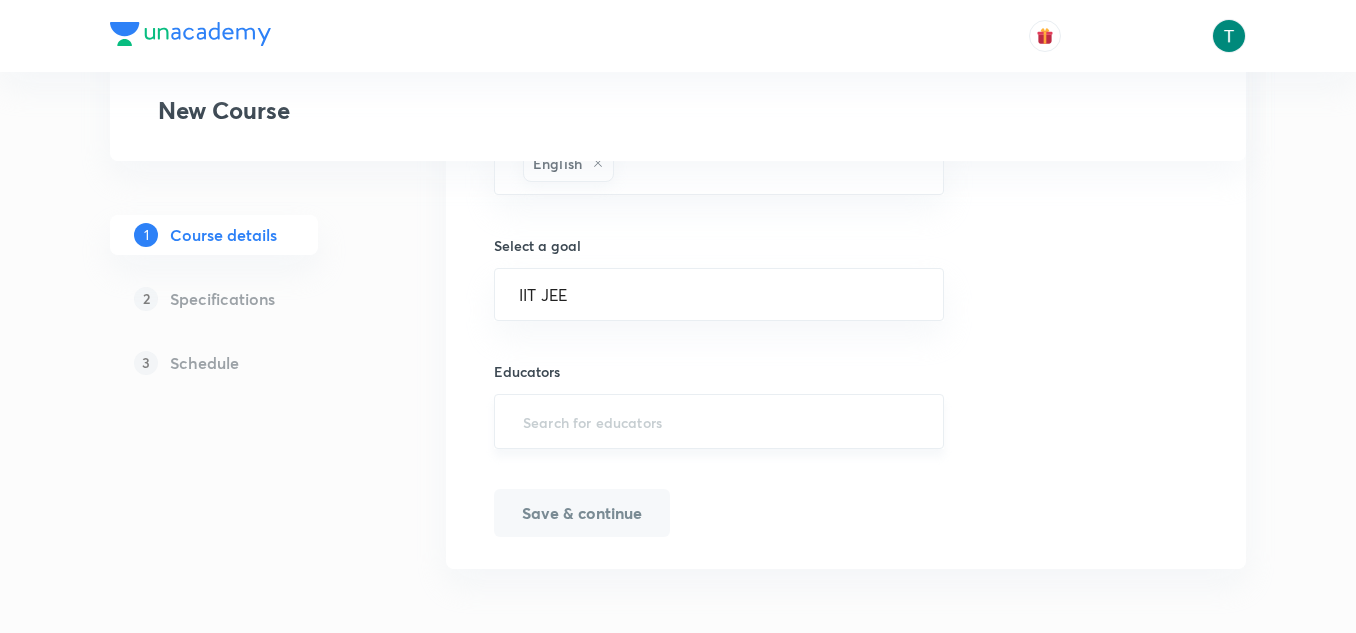 click on "​" at bounding box center (719, 421) 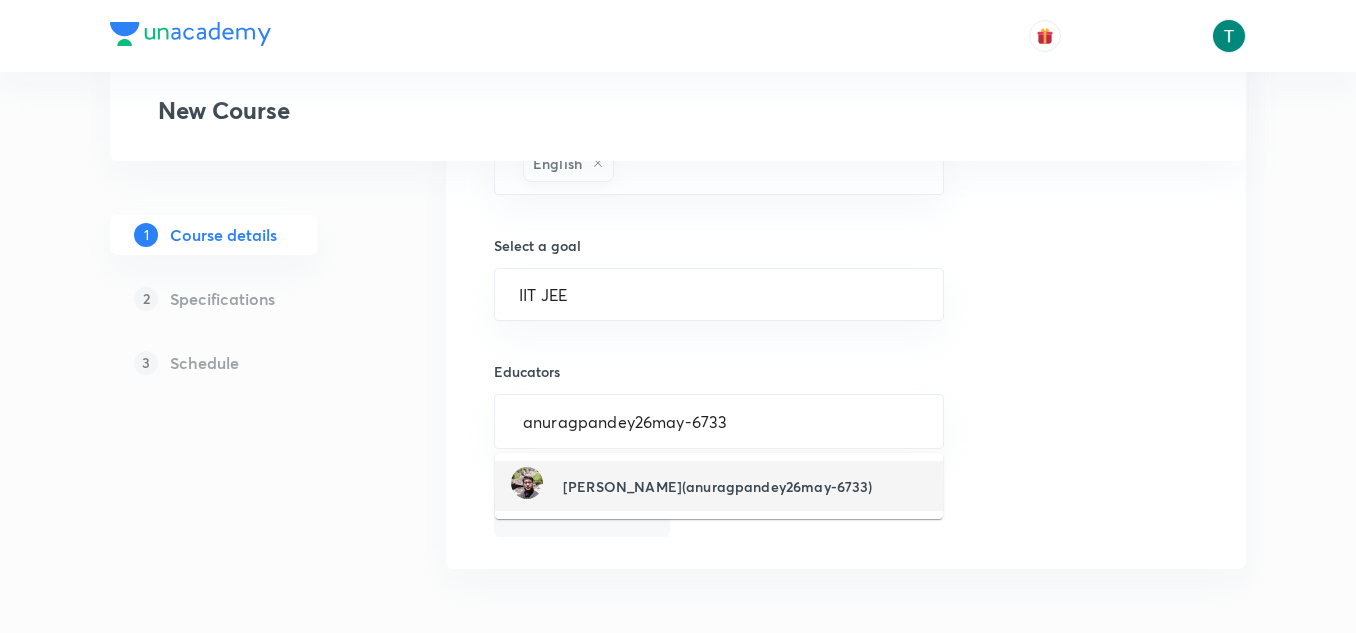 click on "Anurag Pandey(anuragpandey26may-6733)" at bounding box center (718, 486) 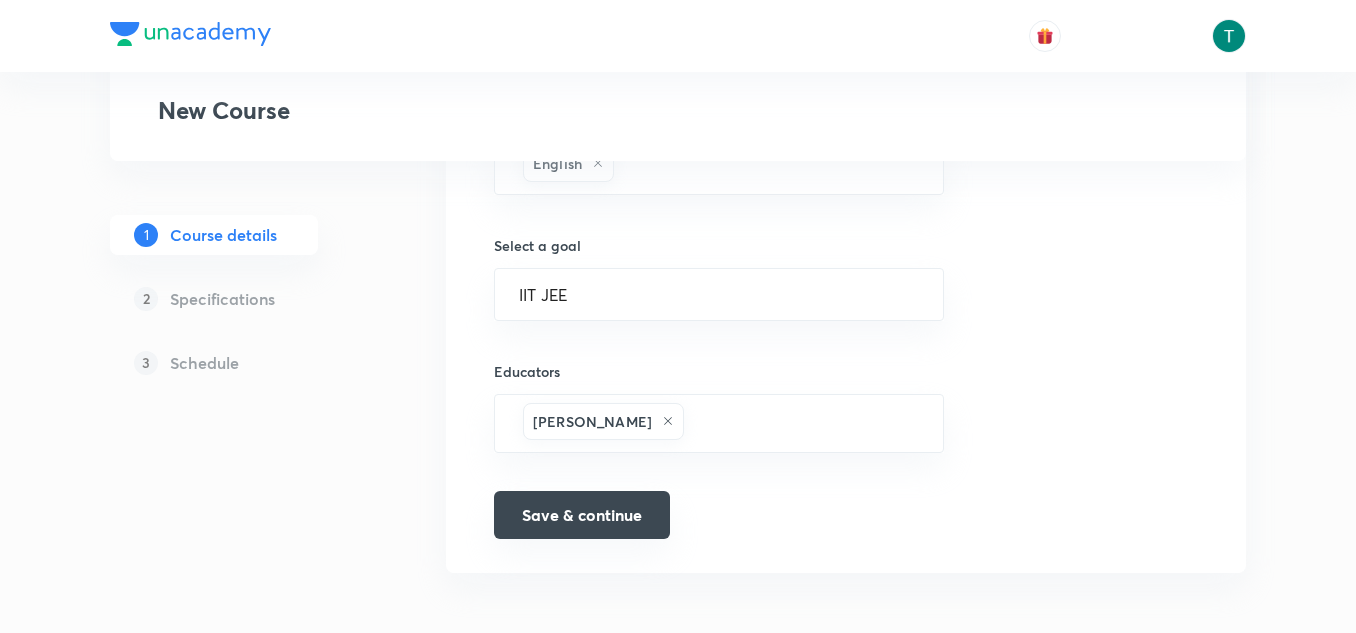 click on "Save & continue" at bounding box center (582, 515) 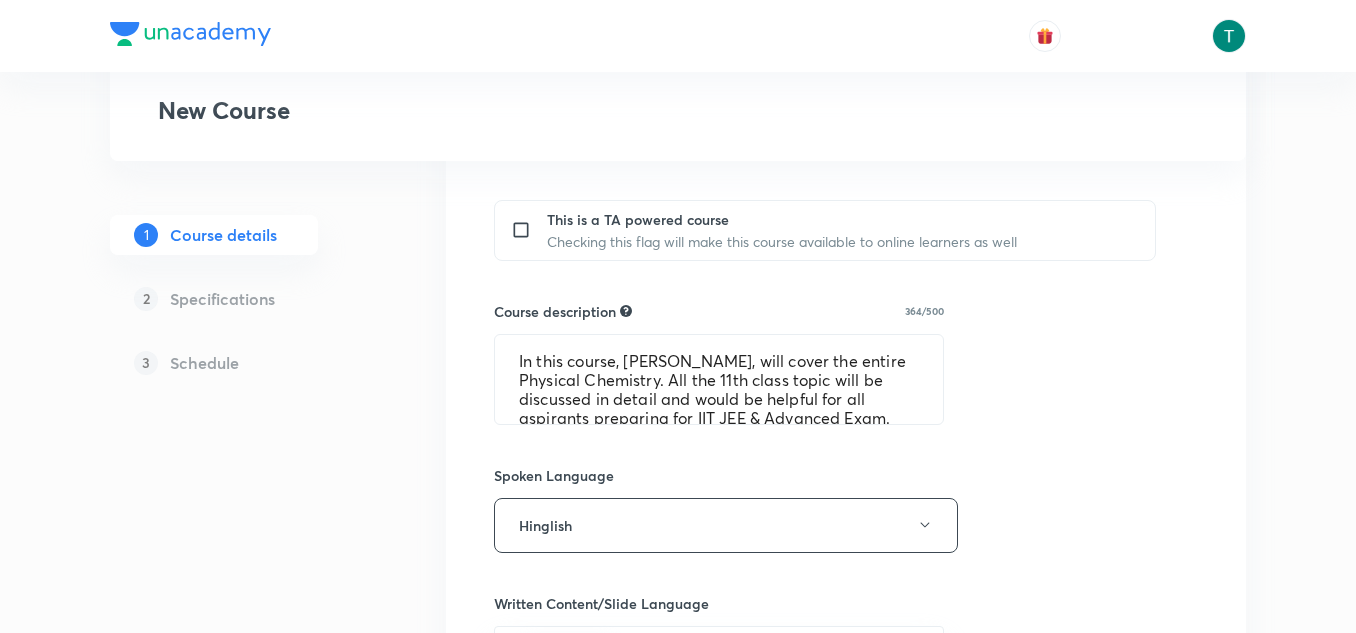 scroll, scrollTop: 855, scrollLeft: 0, axis: vertical 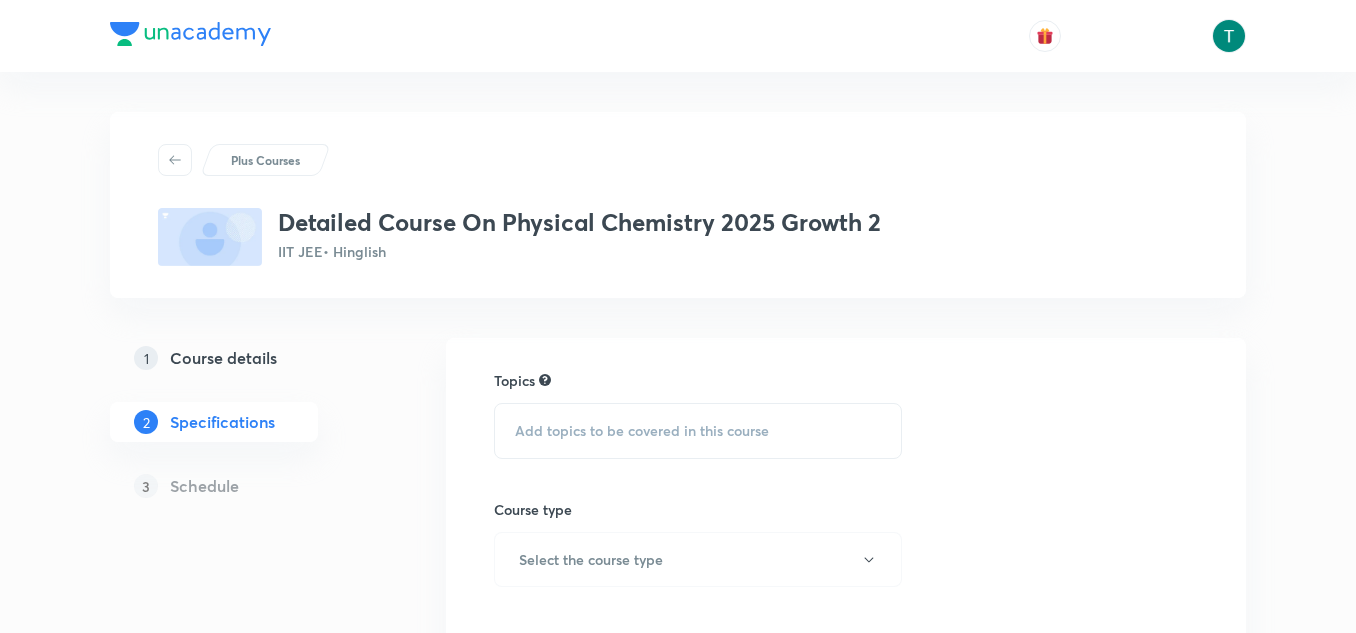 click on "Add topics to be covered in this course" at bounding box center (642, 431) 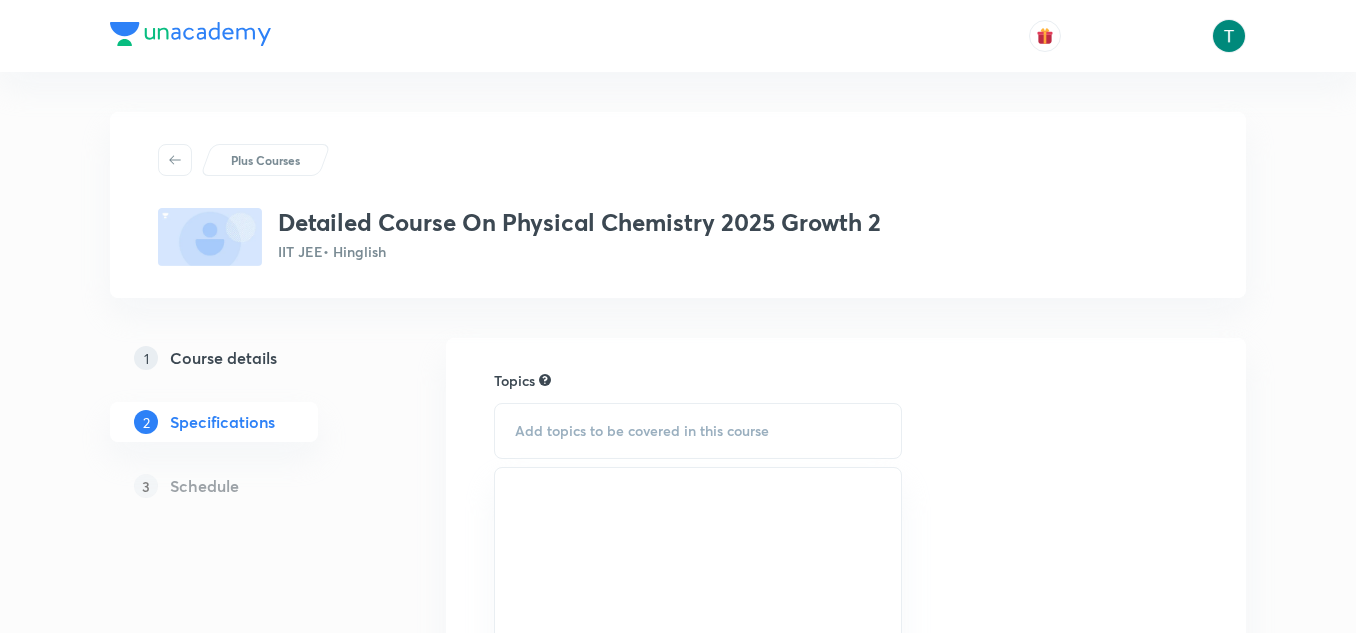 scroll, scrollTop: 95, scrollLeft: 0, axis: vertical 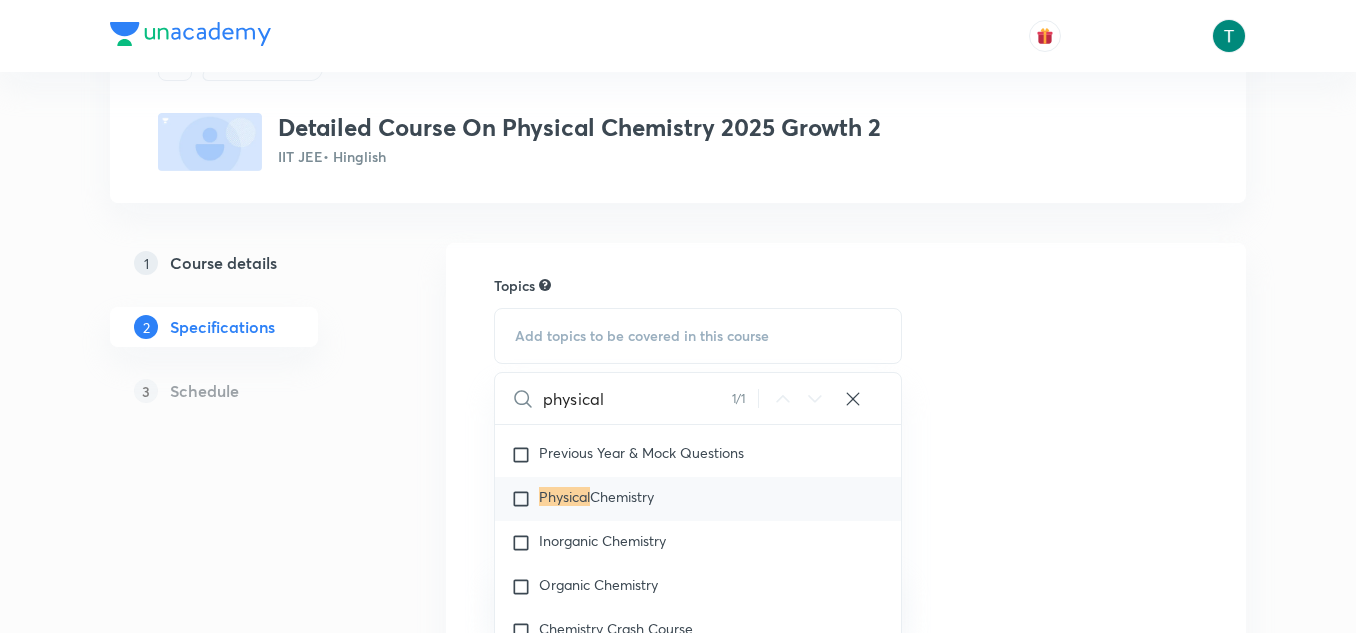 type on "physical" 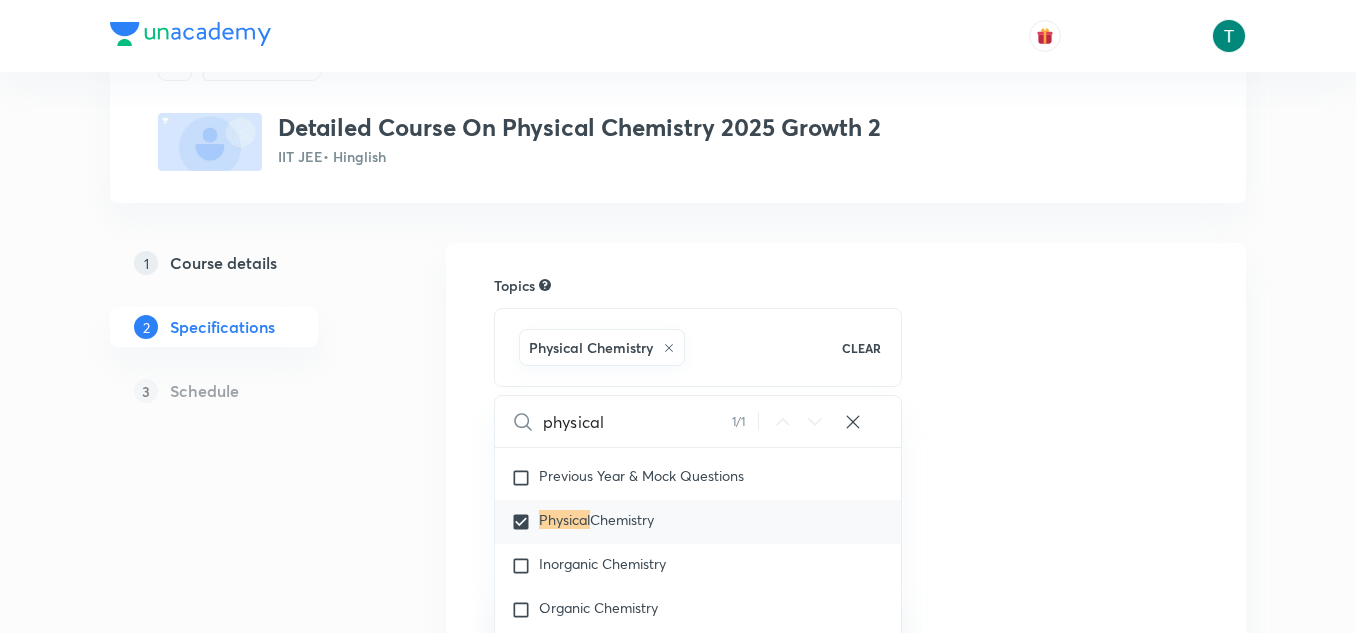 click on "Plus Courses Detailed Course On Physical Chemistry 2025 Growth 2 IIT JEE  • Hinglish 1 Course details 2 Specifications 3 Schedule Topics Physical Chemistry CLEAR physical 1 / 1 ​ Physics Previous Year & Mock Questions Basics & Laboratory Mechanics Solid & Fluid Mechanics Waves Geometrical & Wave Optics Electricity & Magnetism Thermal Physics Modern Physics Physics Crash Course Basic Mathematics and Vector Newton's Law of Motion and Friction Kinematics-2D Kinematics-1D and Calculus Current Electricity Capacitance Electrostatics Magnetic Effect of Current and Magnetism Center of Mass and Collision Error Rotational Motion Circular Motion Work, Power & Energy Wave Optics and Electromagnetic Waves Electromagnetic Induction and Alternating Current Unit and Dimension Principle of Communication Newton's Law of Motion 1D Motion Modern Physics - 1 Modern Physics - 2 Geometrical Optics Basic Math Elasticity, Thermal Expansion, Calorimetry and Heat Transfer KTG and Thermodynamics Fluid Mechanics Wave on String Circle" at bounding box center (678, 582) 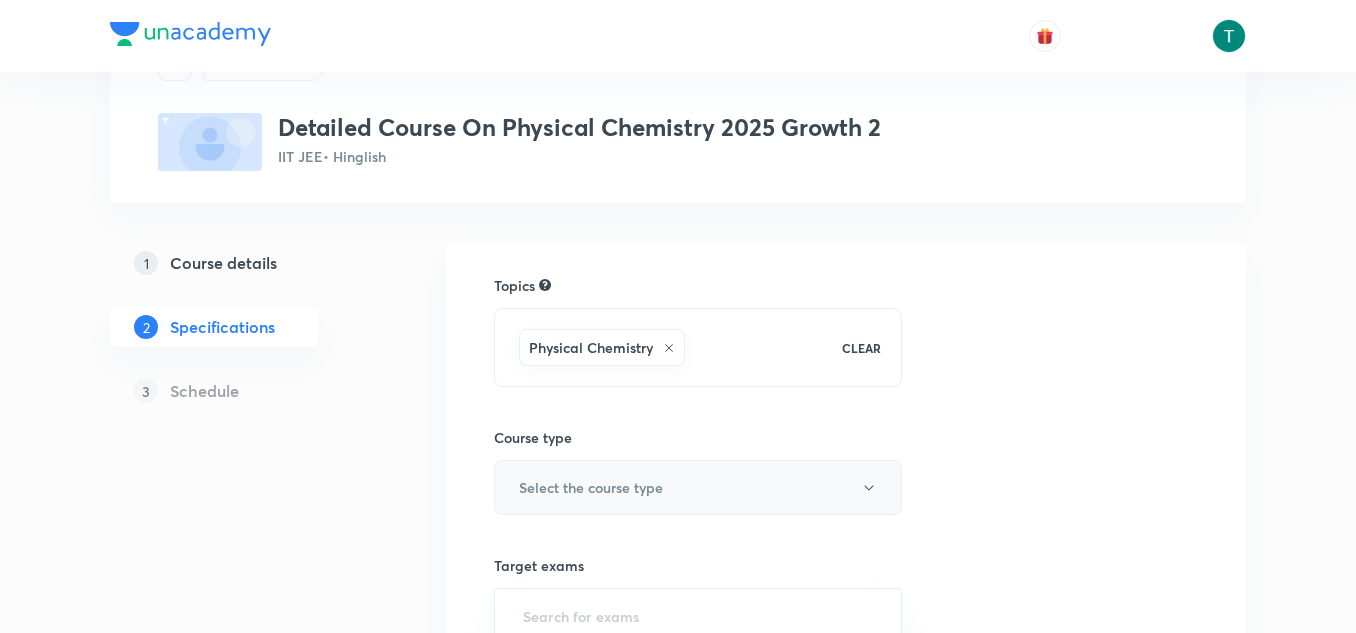 click on "Select the course type" at bounding box center [591, 487] 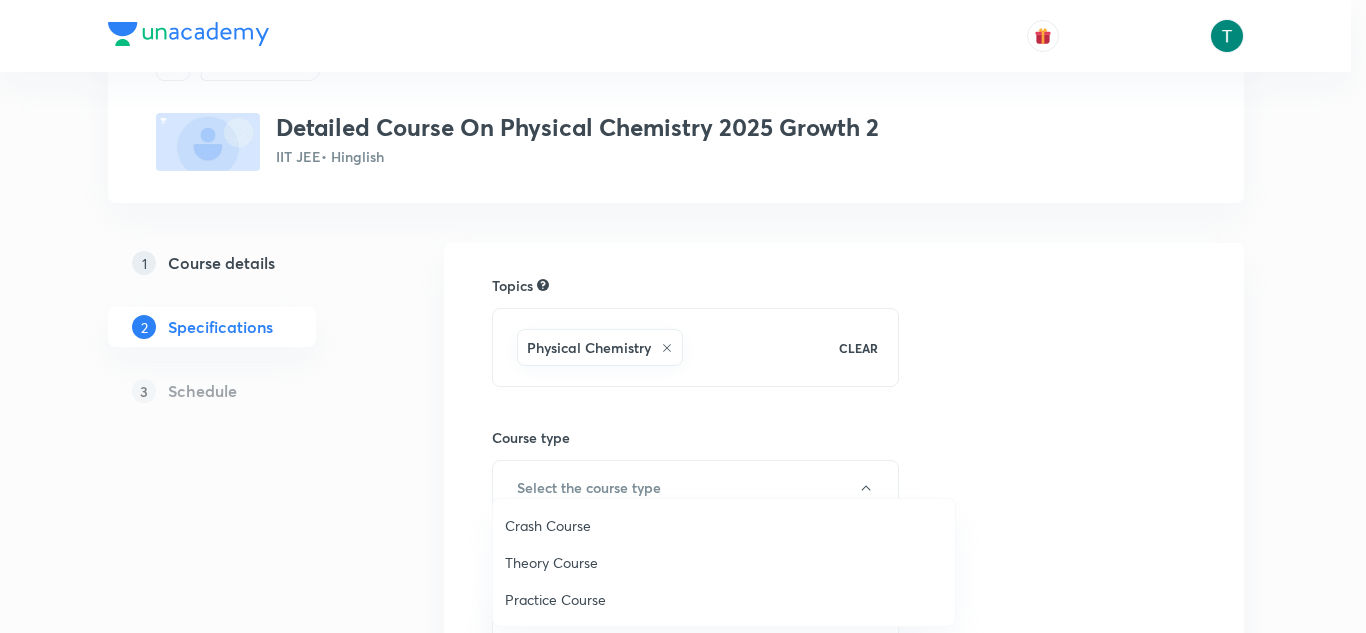 click on "Theory Course" at bounding box center [724, 562] 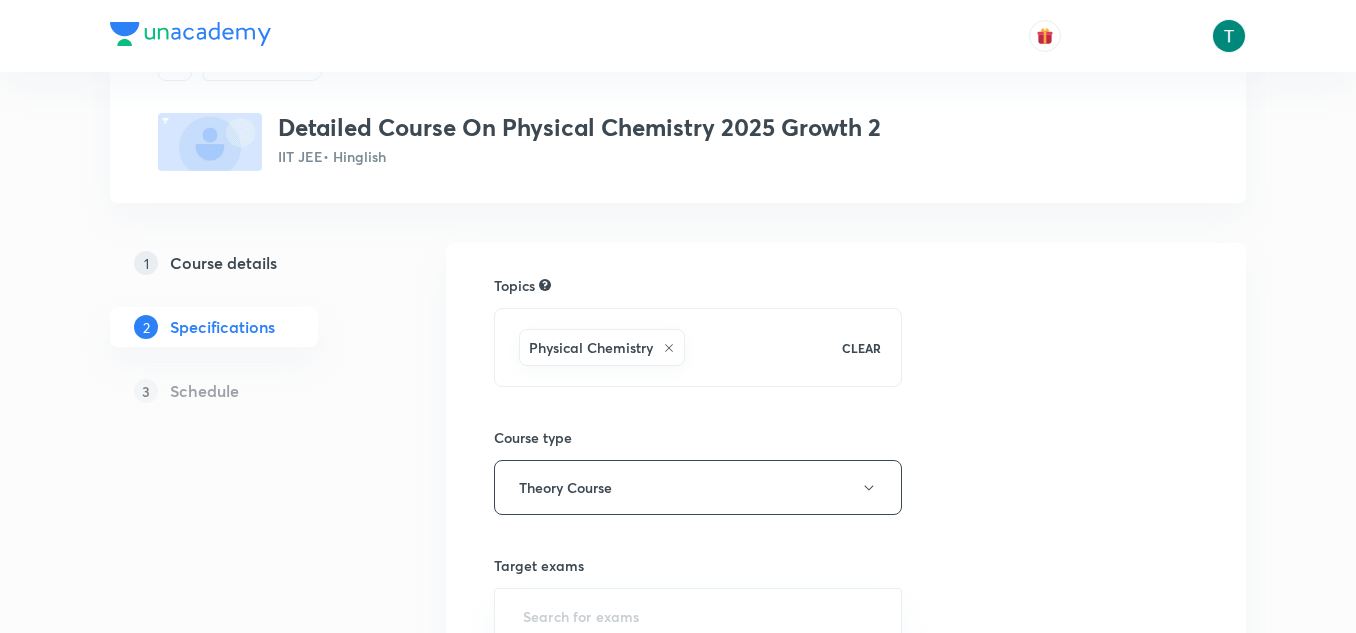 scroll, scrollTop: 460, scrollLeft: 0, axis: vertical 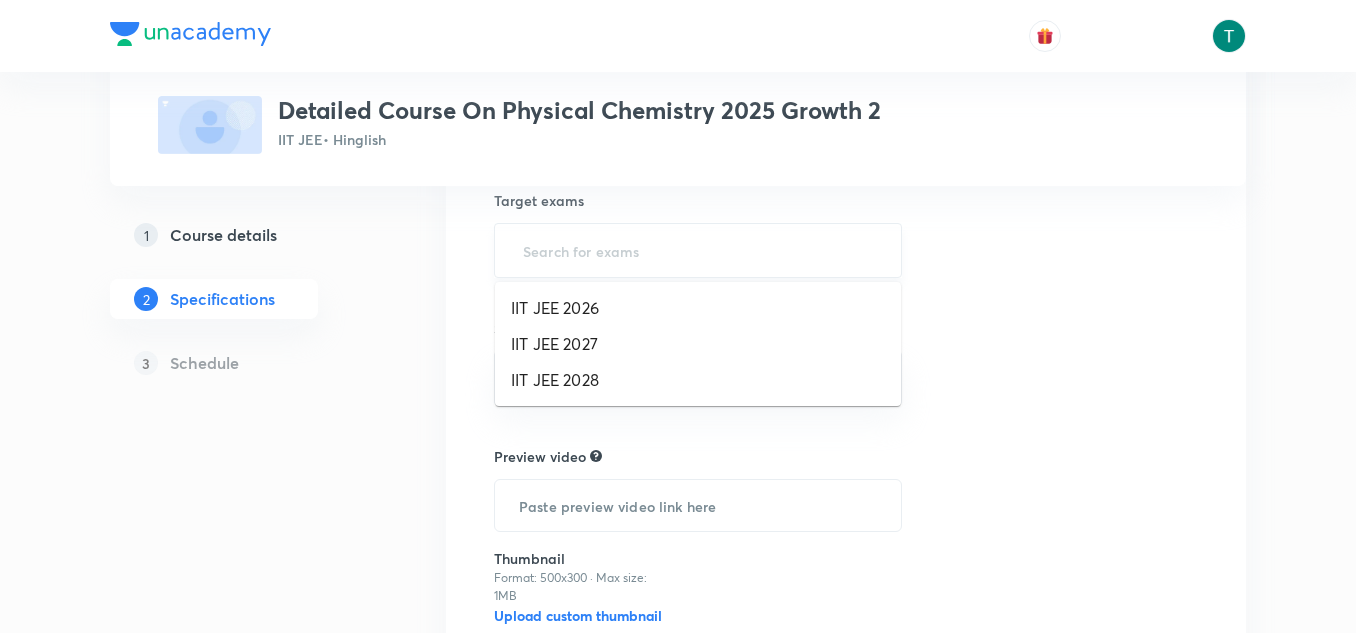 click at bounding box center (698, 250) 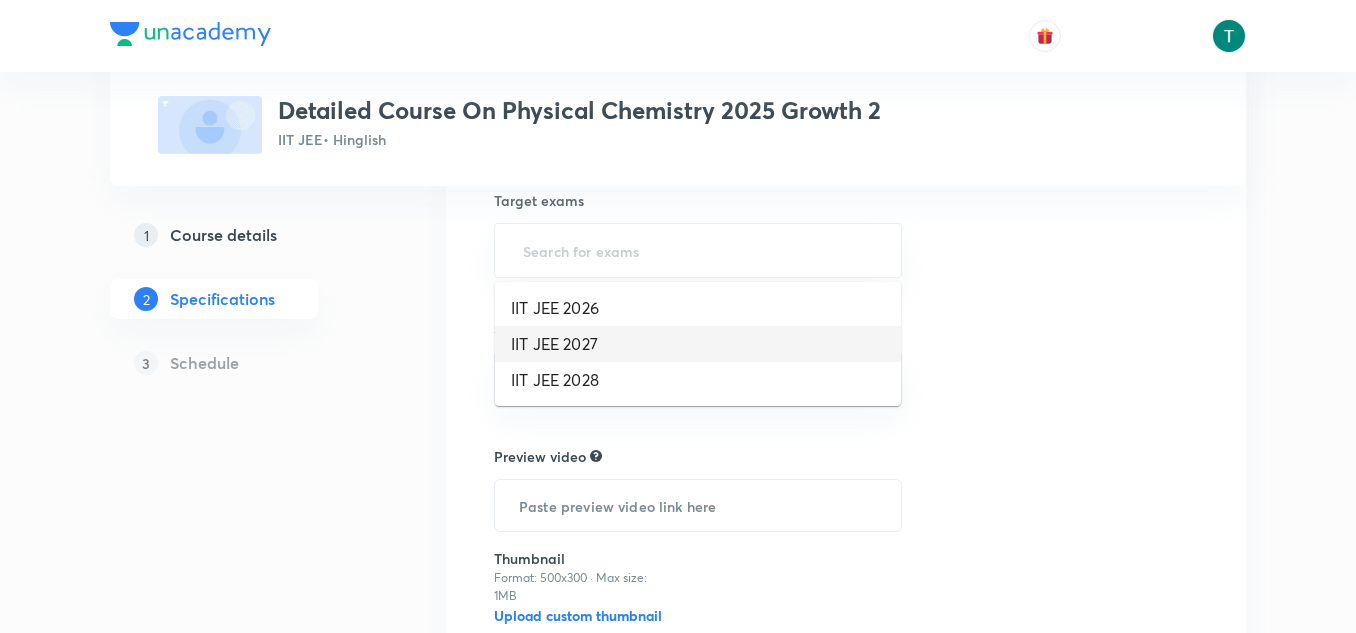 click on "IIT JEE 2027" at bounding box center [698, 344] 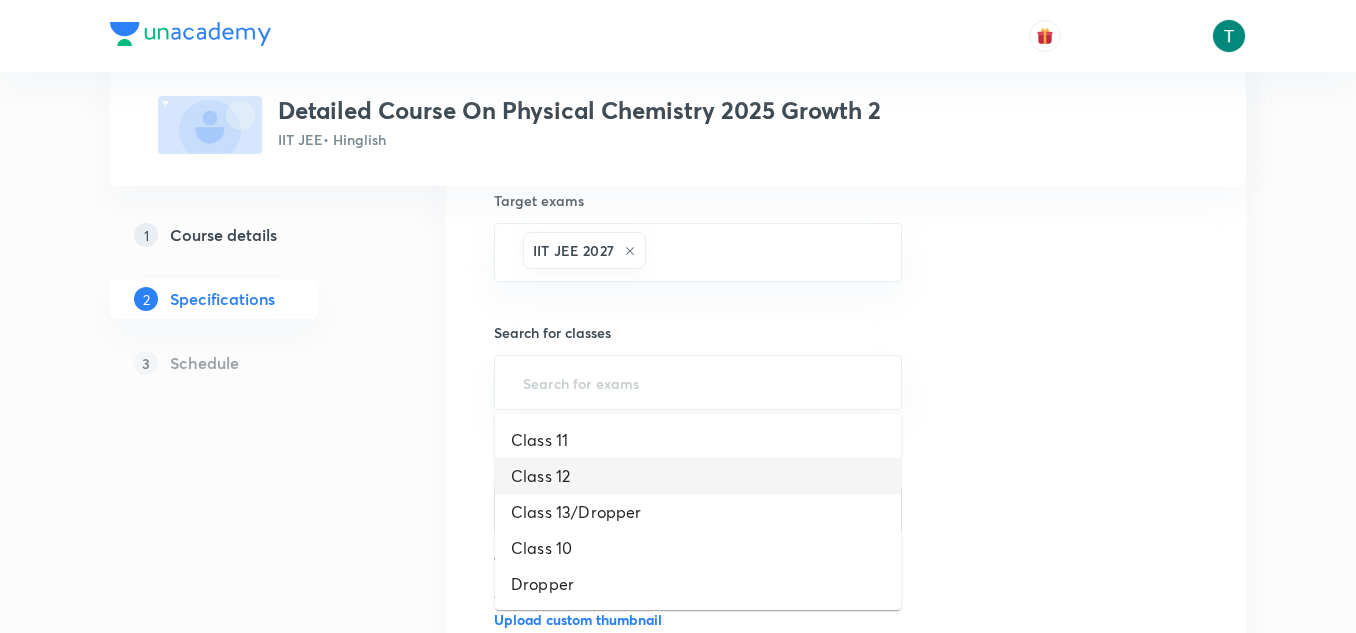 drag, startPoint x: 583, startPoint y: 393, endPoint x: 582, endPoint y: 450, distance: 57.00877 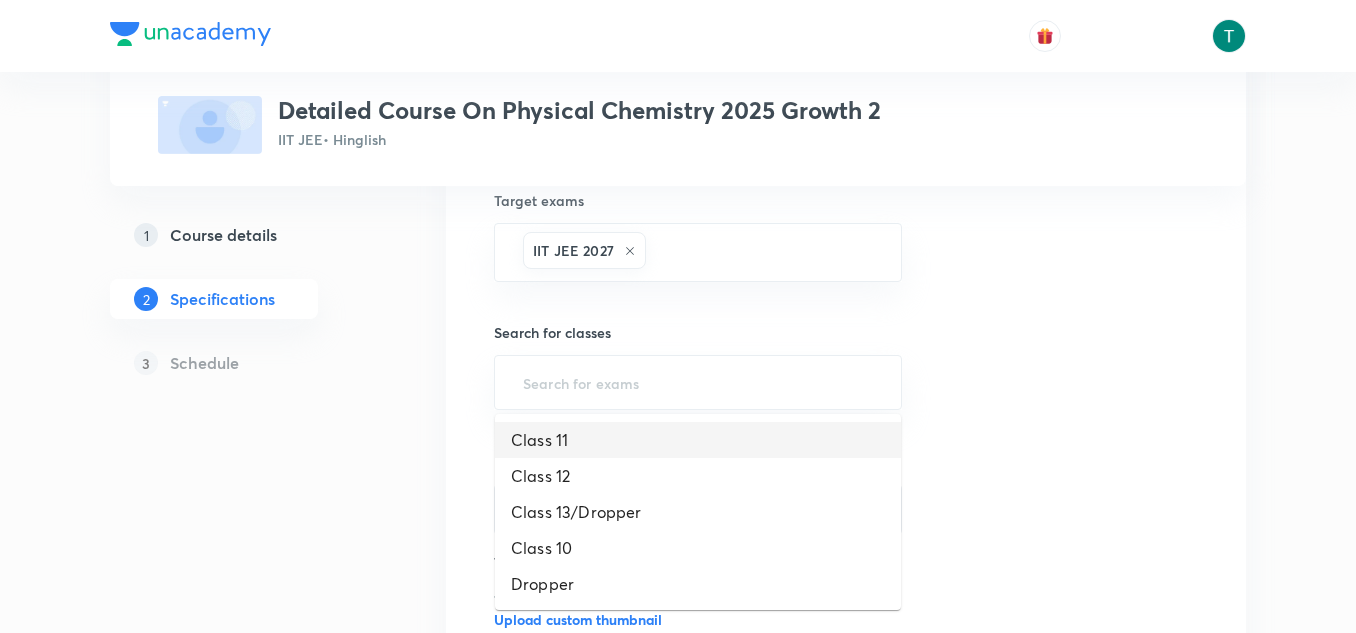 click on "Class 11" at bounding box center [698, 440] 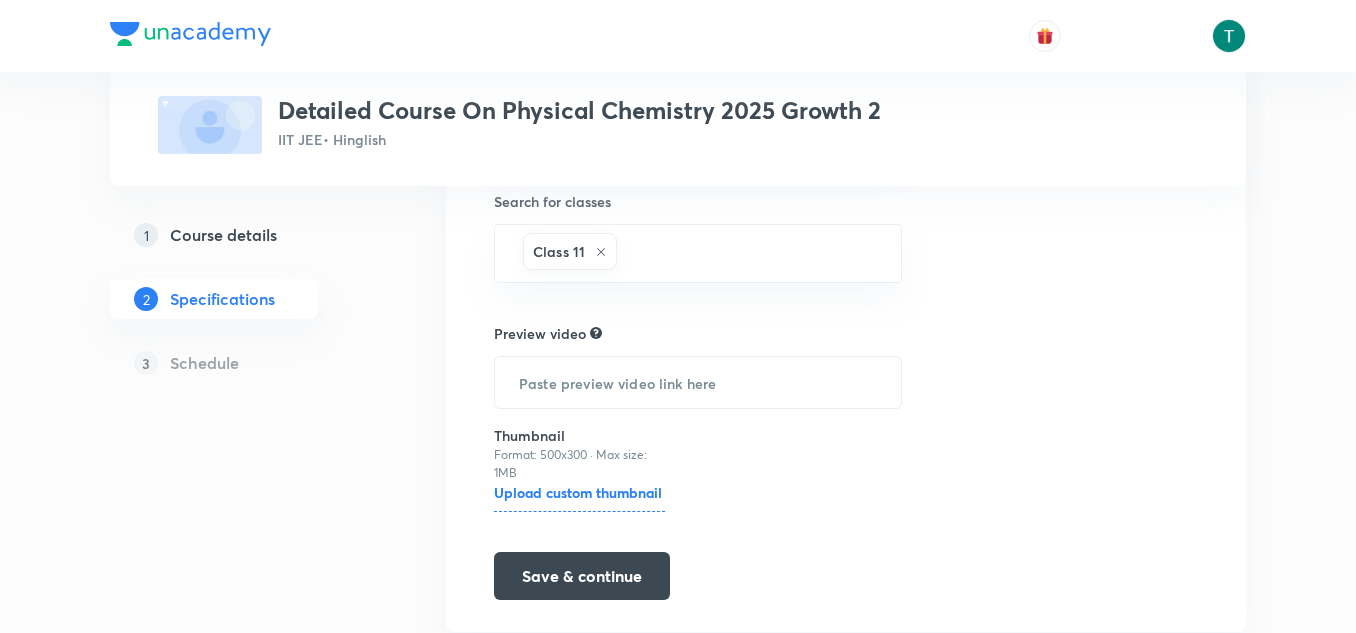 scroll, scrollTop: 623, scrollLeft: 0, axis: vertical 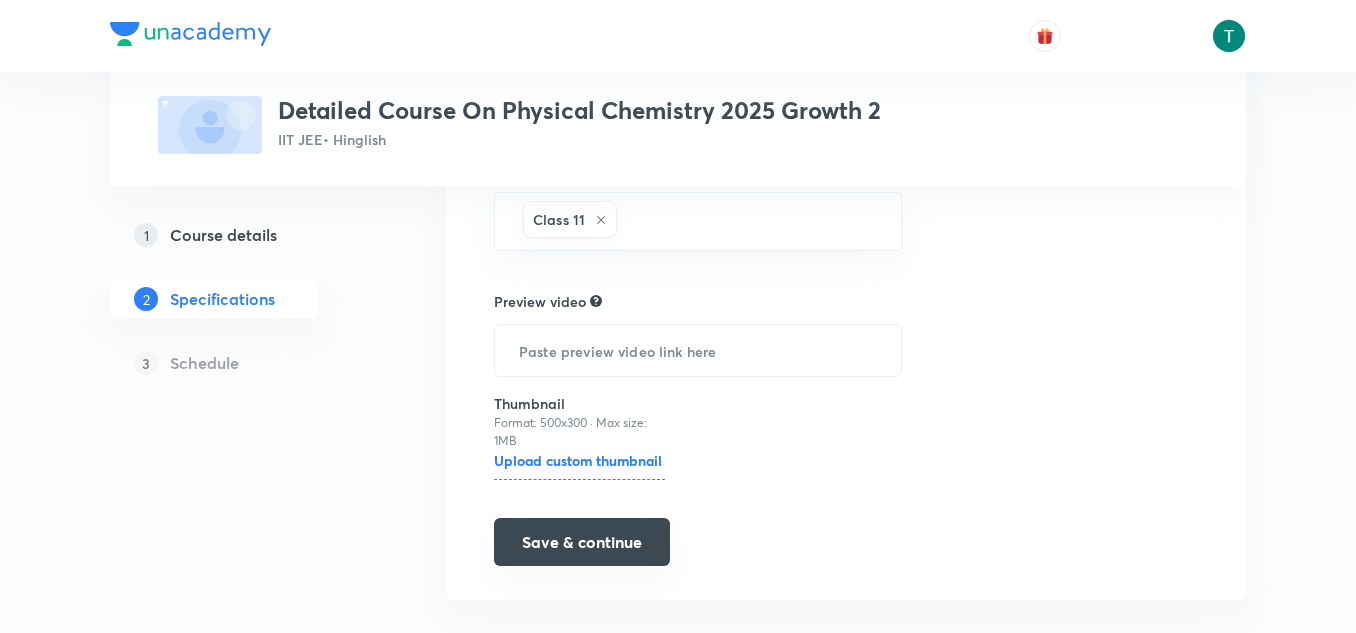 click on "Save & continue" at bounding box center [582, 542] 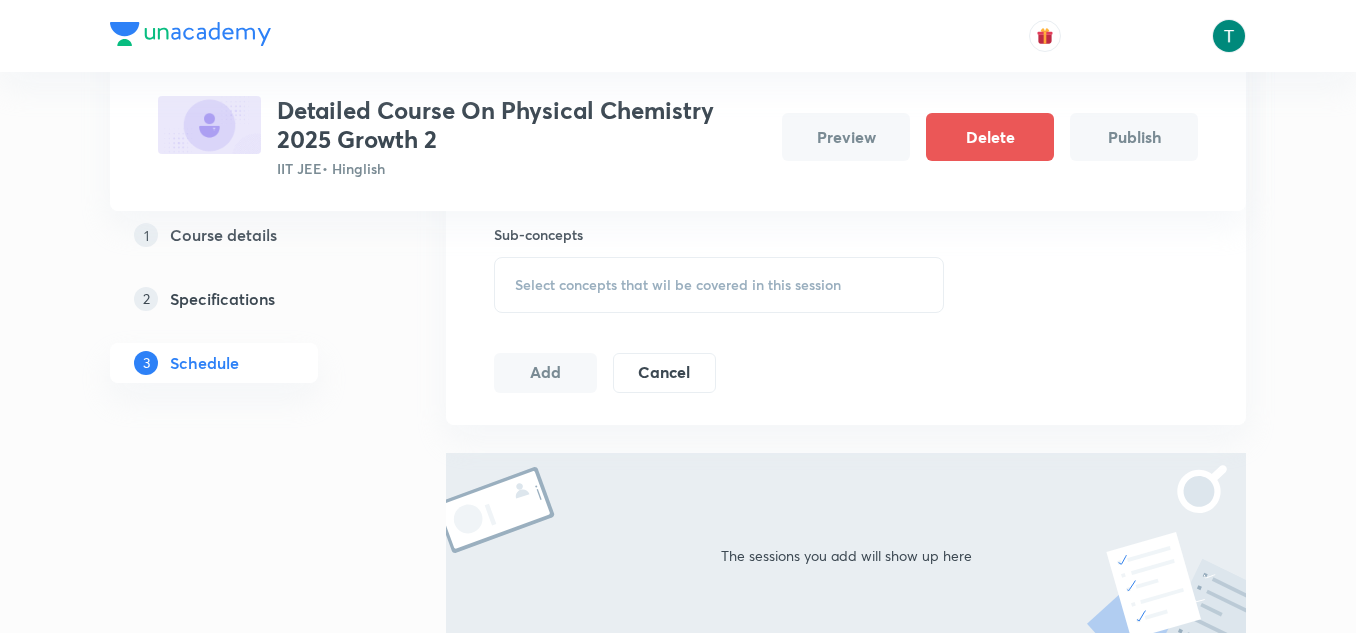 scroll, scrollTop: 0, scrollLeft: 0, axis: both 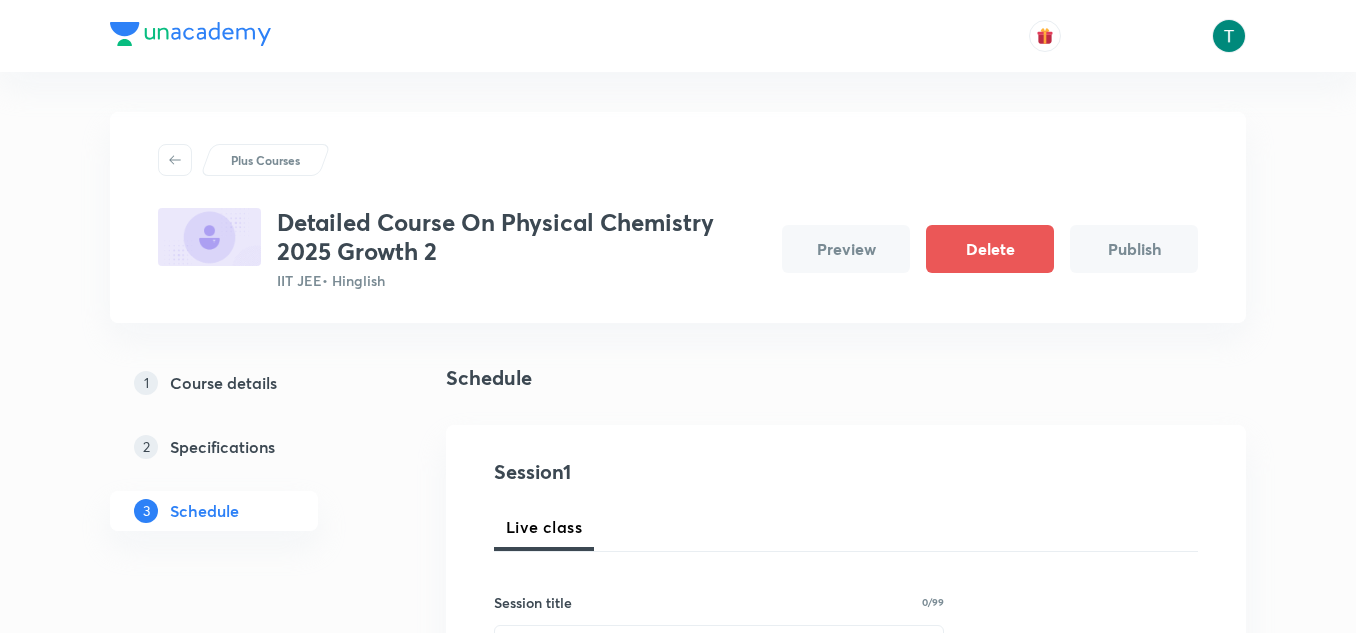 click on "Plus Courses Detailed Course On Physical Chemistry 2025 Growth 2 IIT JEE  • Hinglish Preview Delete Publish 1 Course details 2 Specifications 3 Schedule Schedule Session  1 Live class Session title 0/99 ​   Session type Online Offline Sub-concepts Select concepts that wil be covered in this session Add Cancel The sessions you add will show up here" at bounding box center [678, 742] 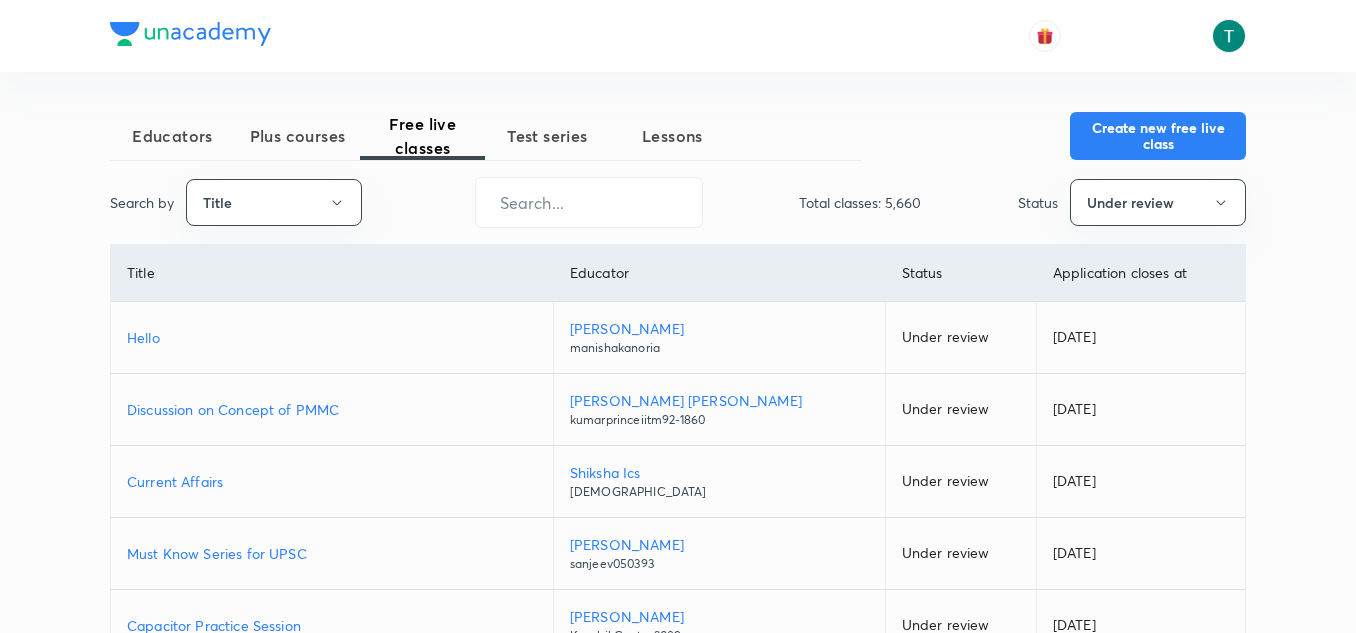scroll, scrollTop: 0, scrollLeft: 0, axis: both 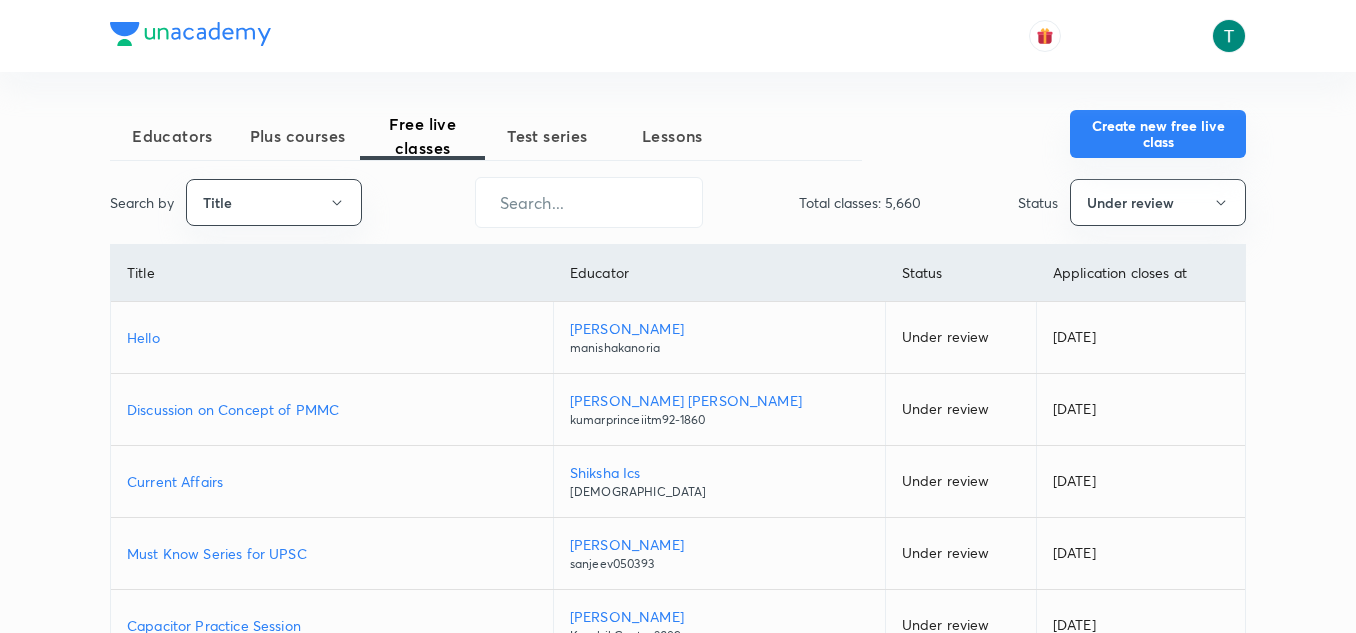 click on "Create new free live class" at bounding box center (1158, 134) 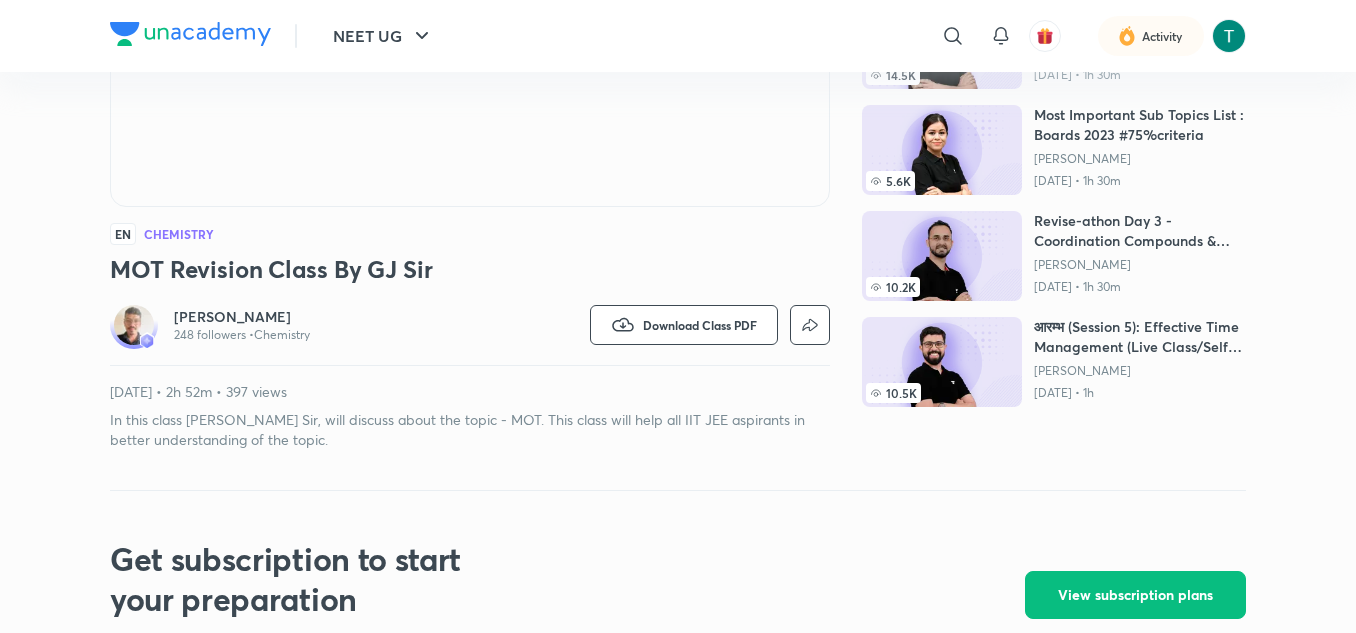 scroll, scrollTop: 409, scrollLeft: 0, axis: vertical 